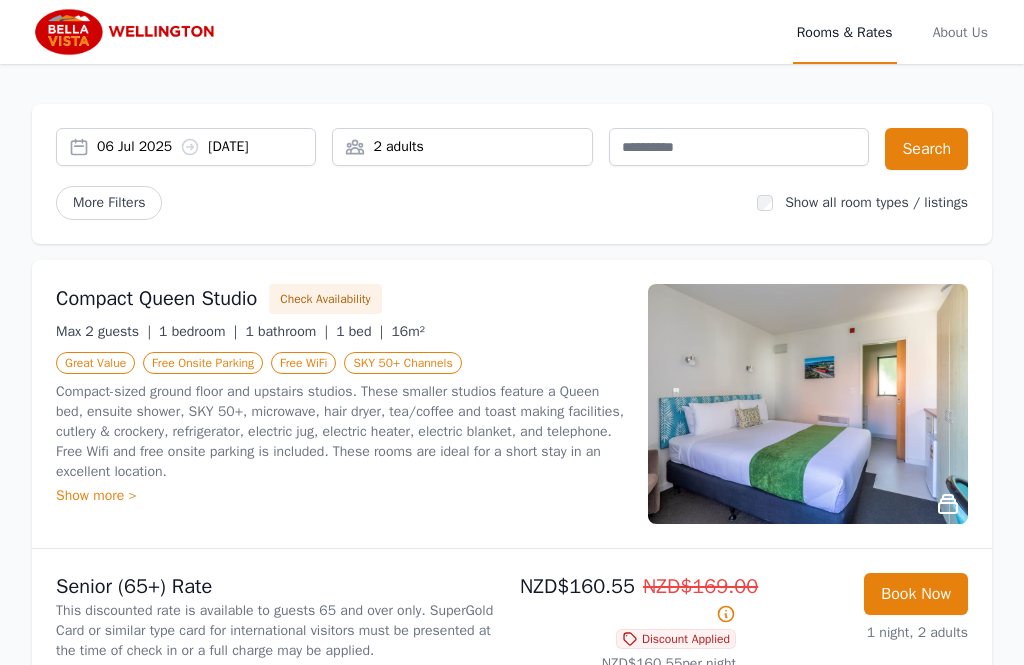 scroll, scrollTop: 0, scrollLeft: 0, axis: both 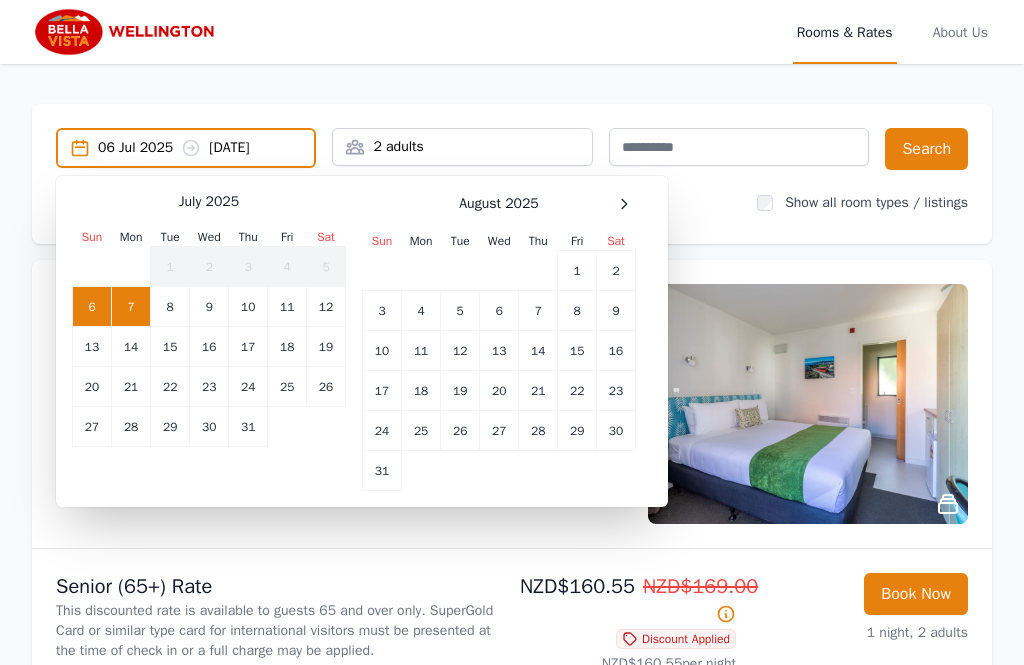 click at bounding box center [624, 204] 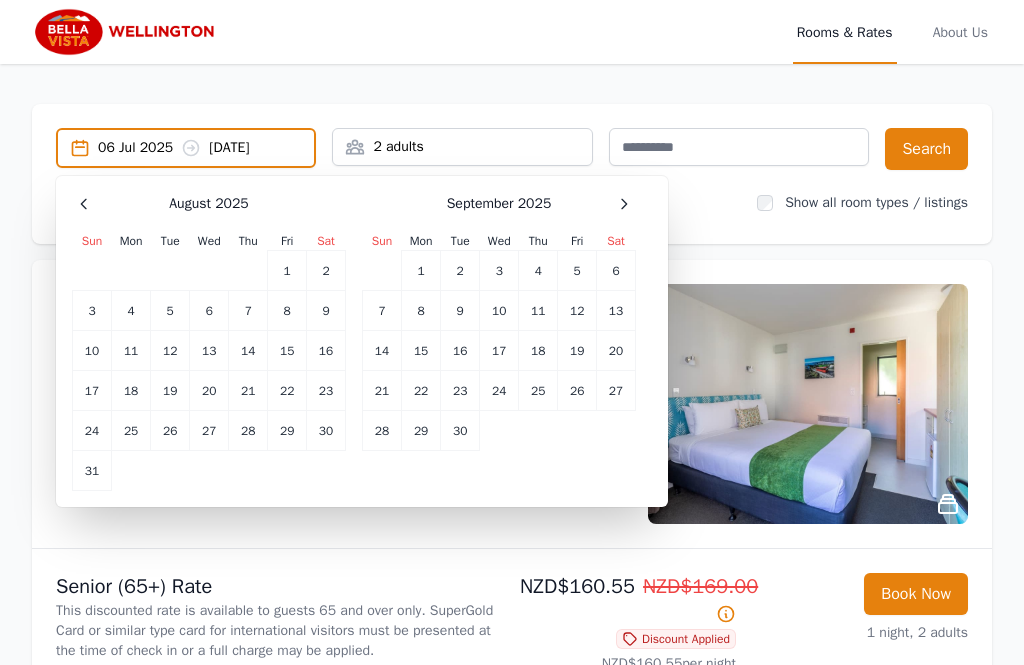click on "29" at bounding box center (131, 311) 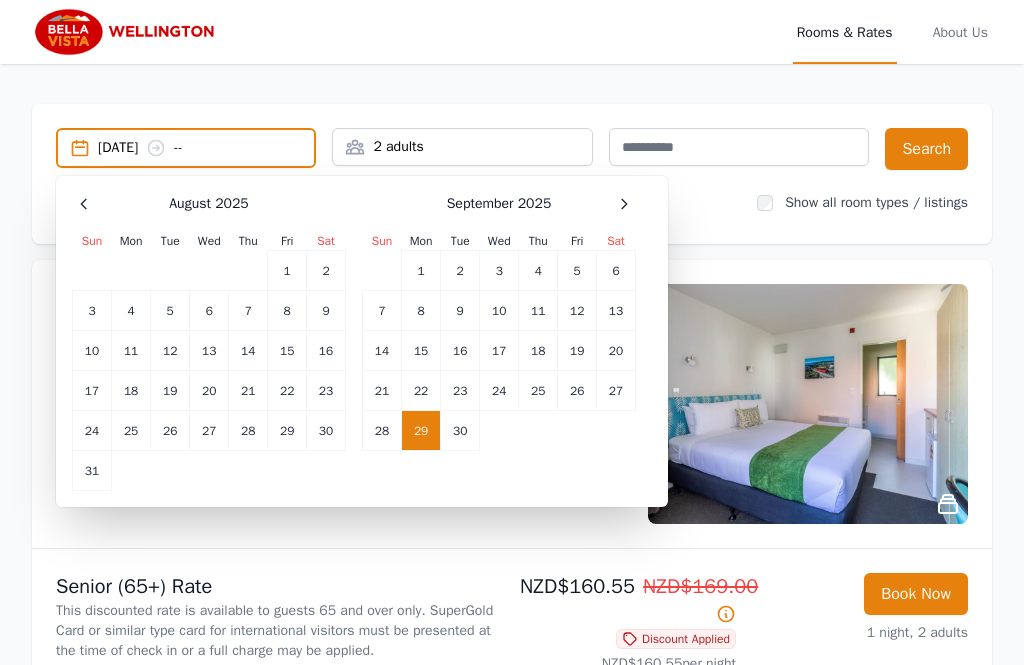 click at bounding box center [84, 204] 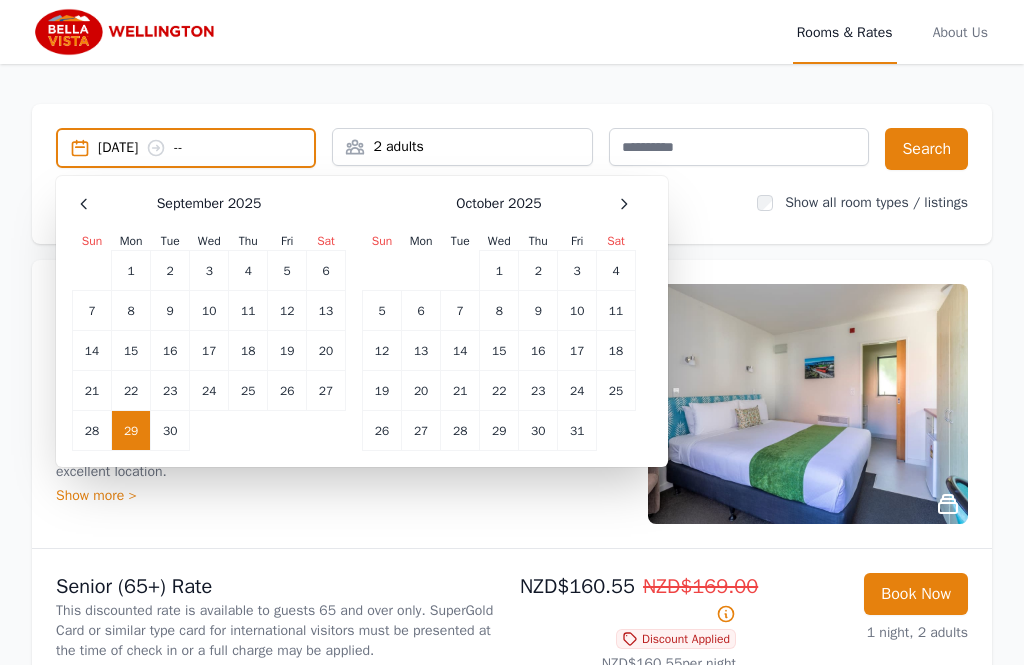 click on "1" at bounding box center [131, 271] 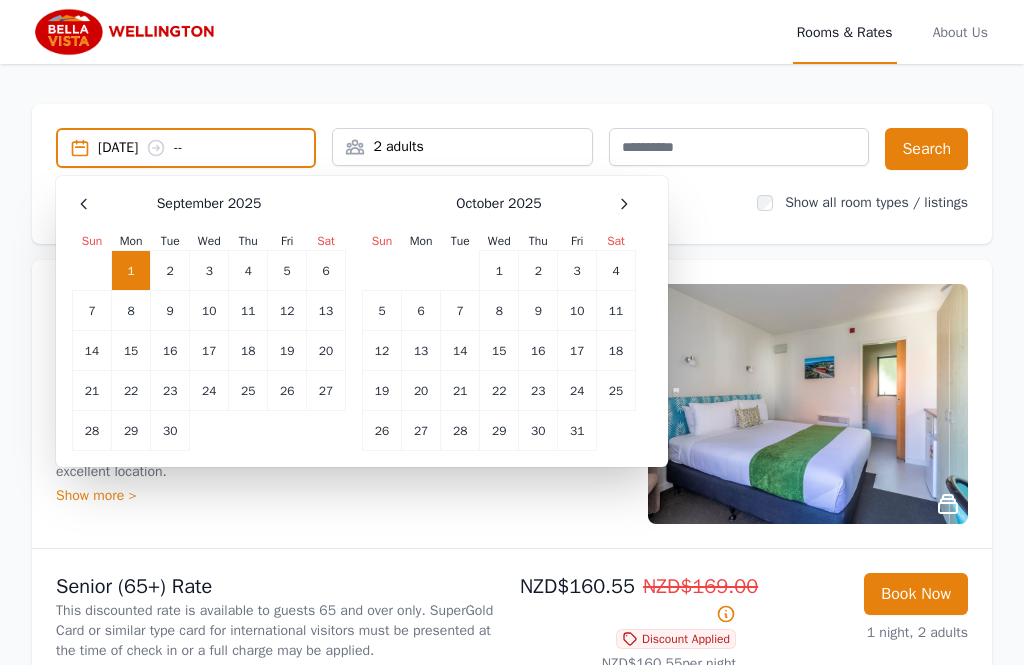 click on "1" at bounding box center (209, 271) 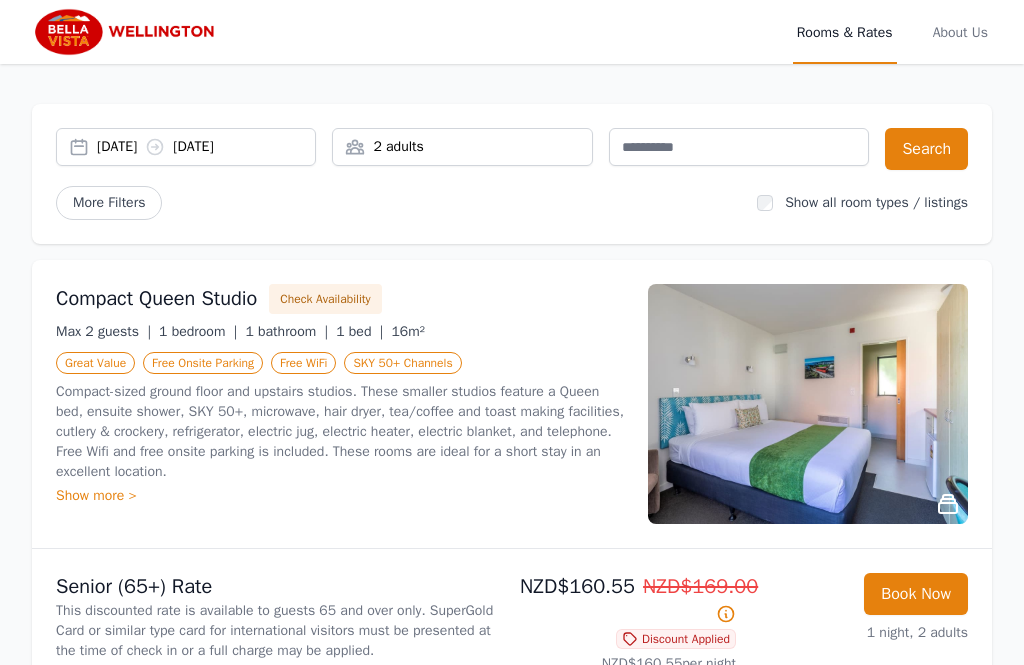click on "[DATE] [DATE]" at bounding box center (206, 147) 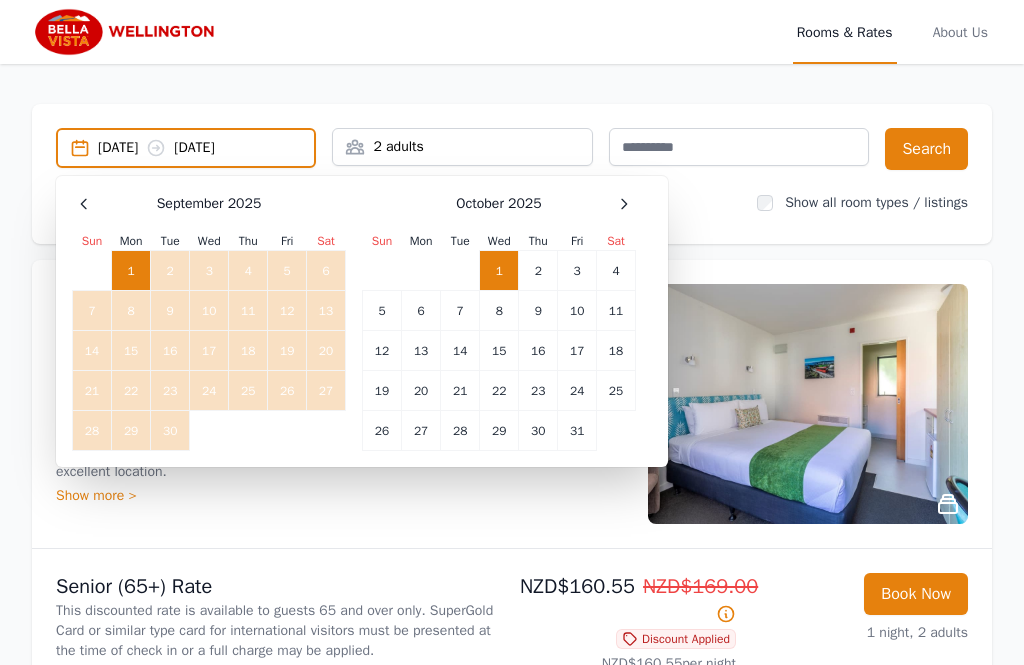 click on "29" at bounding box center [131, 311] 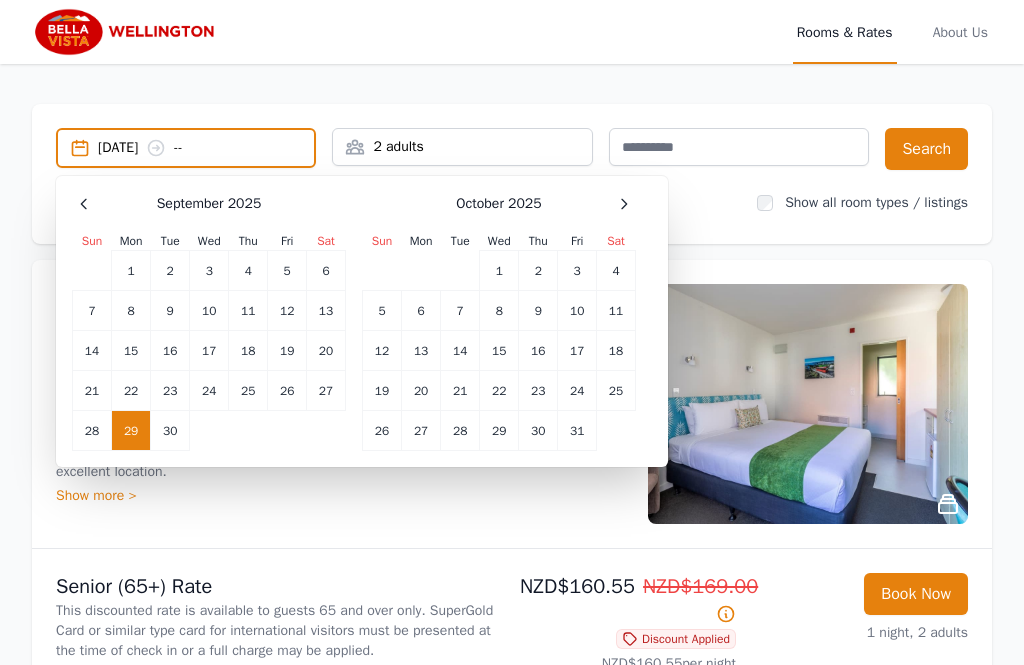 click on "1" at bounding box center (209, 271) 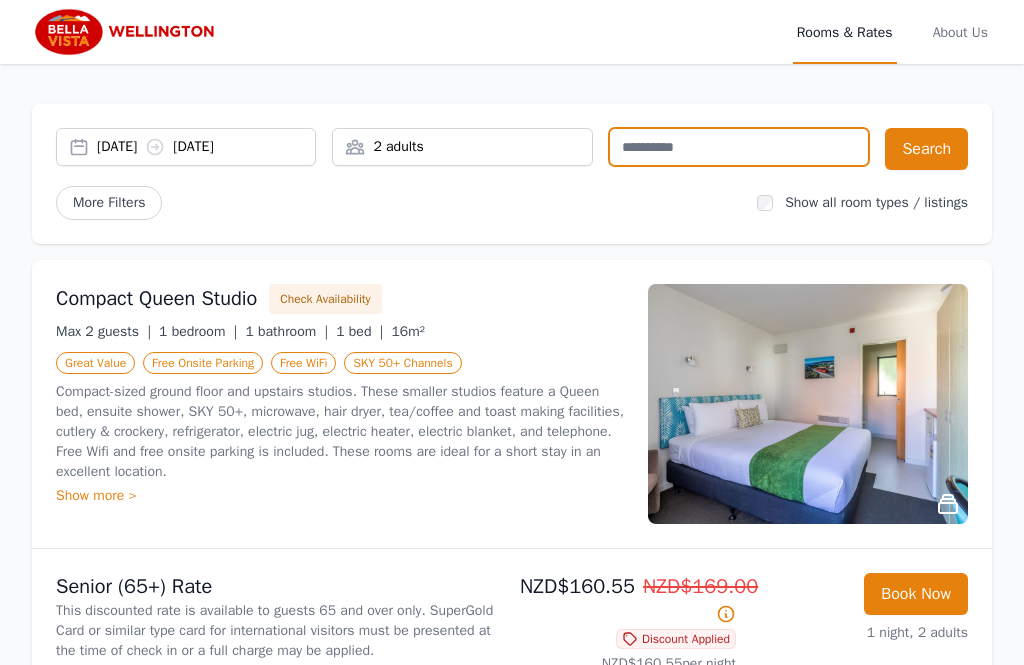 click at bounding box center [739, 147] 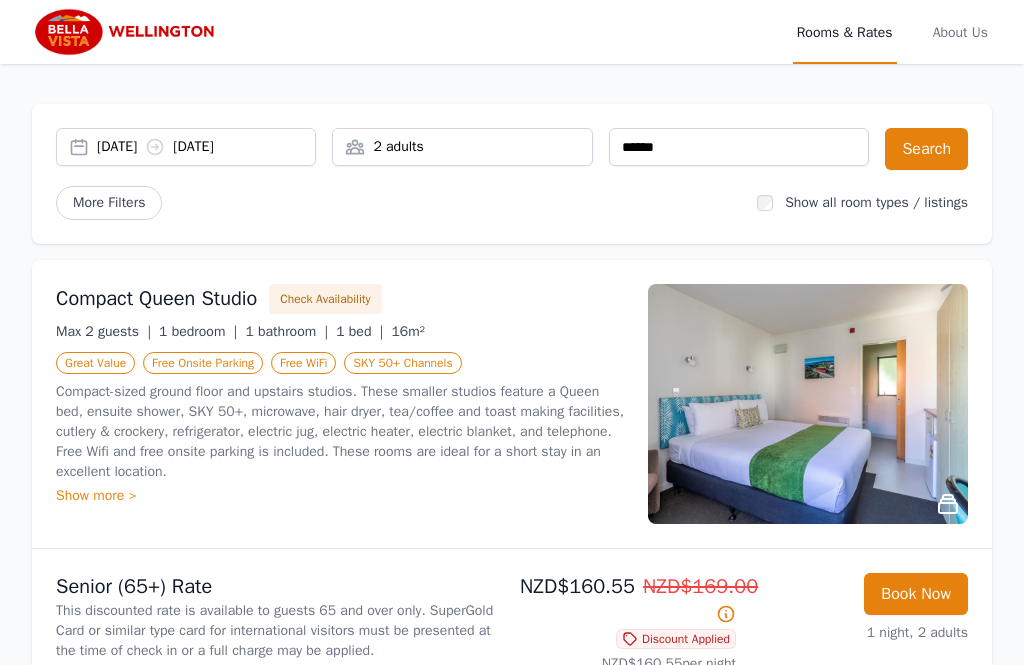 click on "Search" at bounding box center (926, 149) 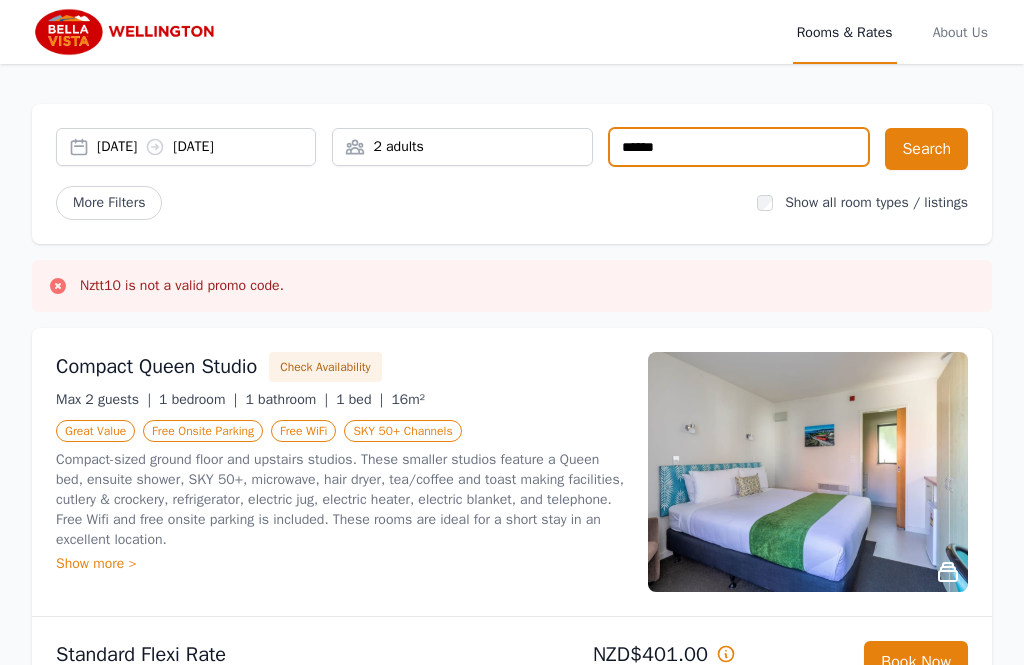 click on "******" at bounding box center (739, 147) 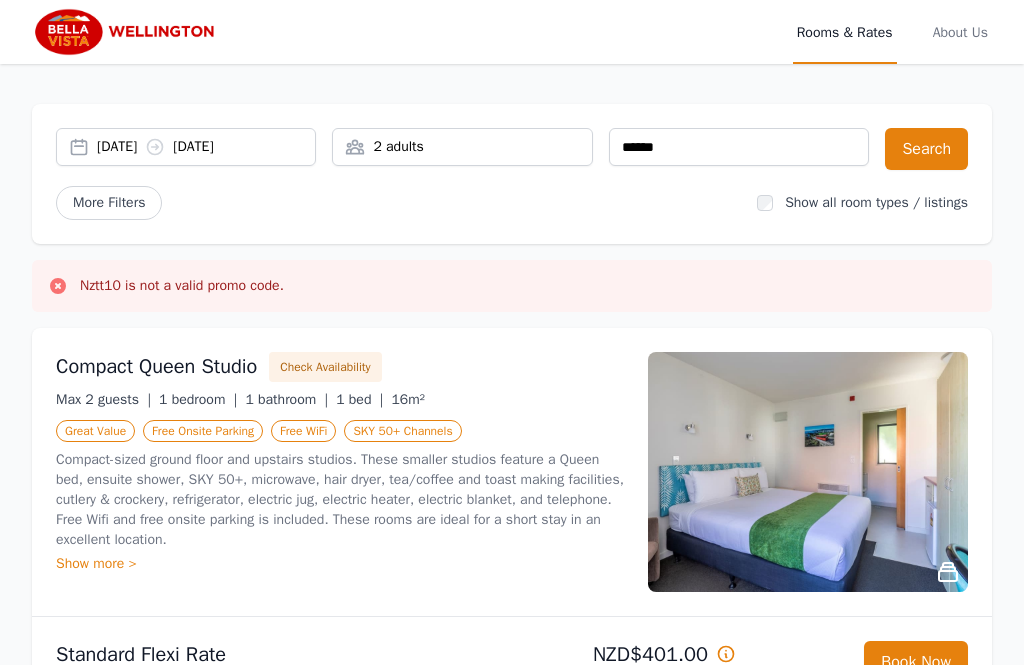 click on "Search" at bounding box center [926, 149] 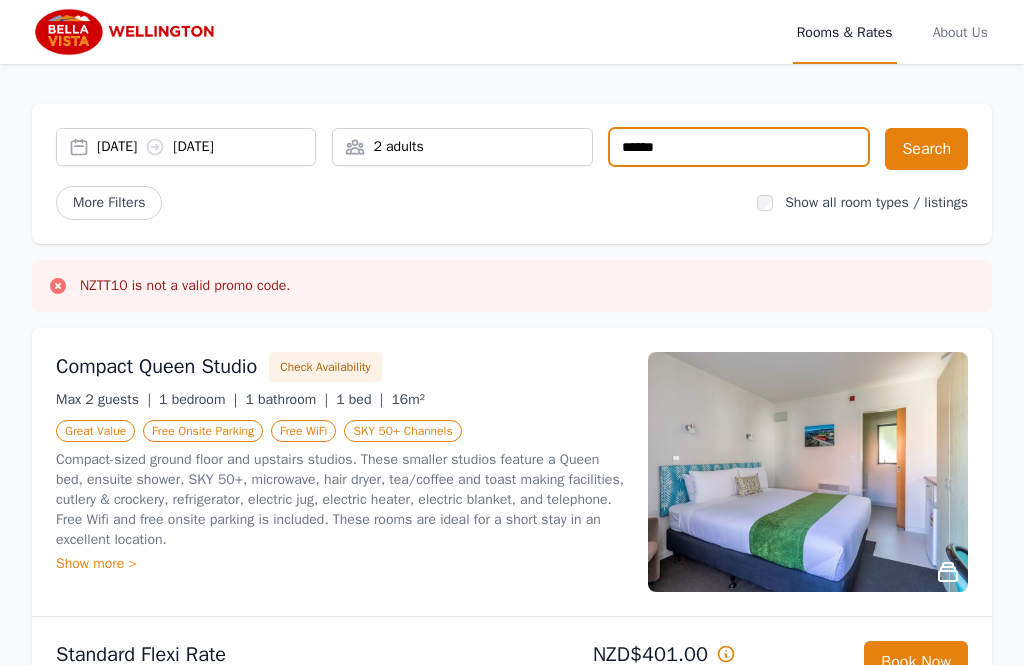 click on "******" at bounding box center [739, 147] 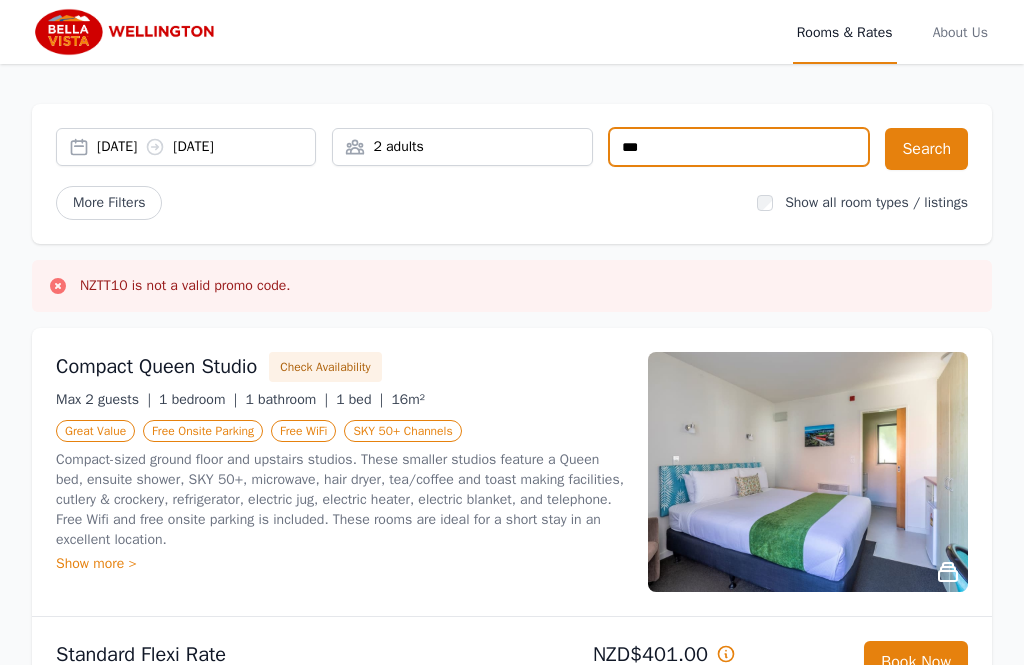 type on "**" 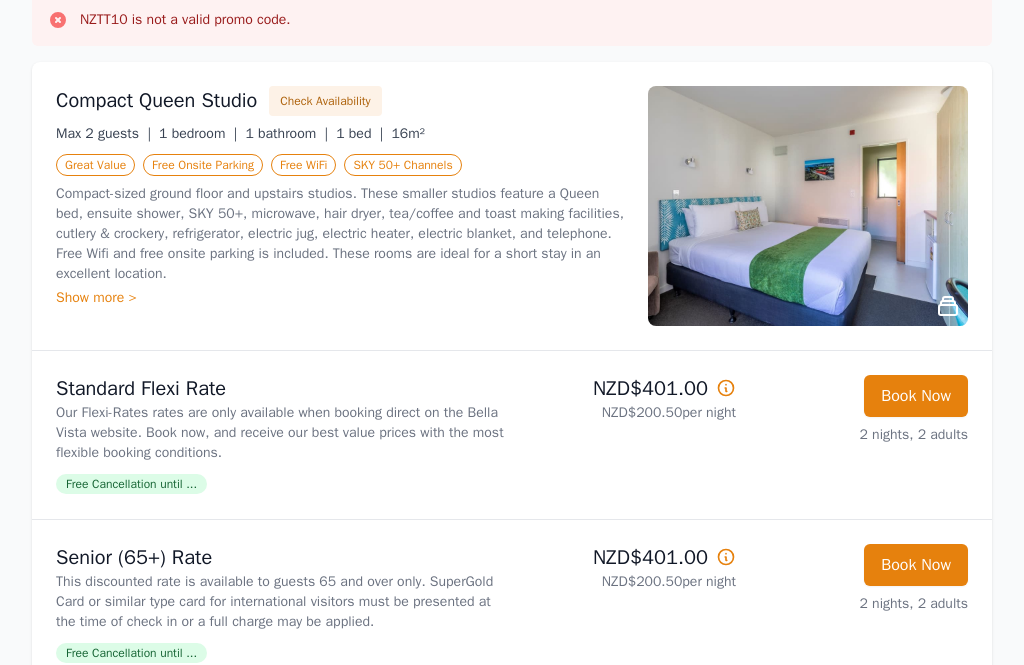 scroll, scrollTop: 267, scrollLeft: 0, axis: vertical 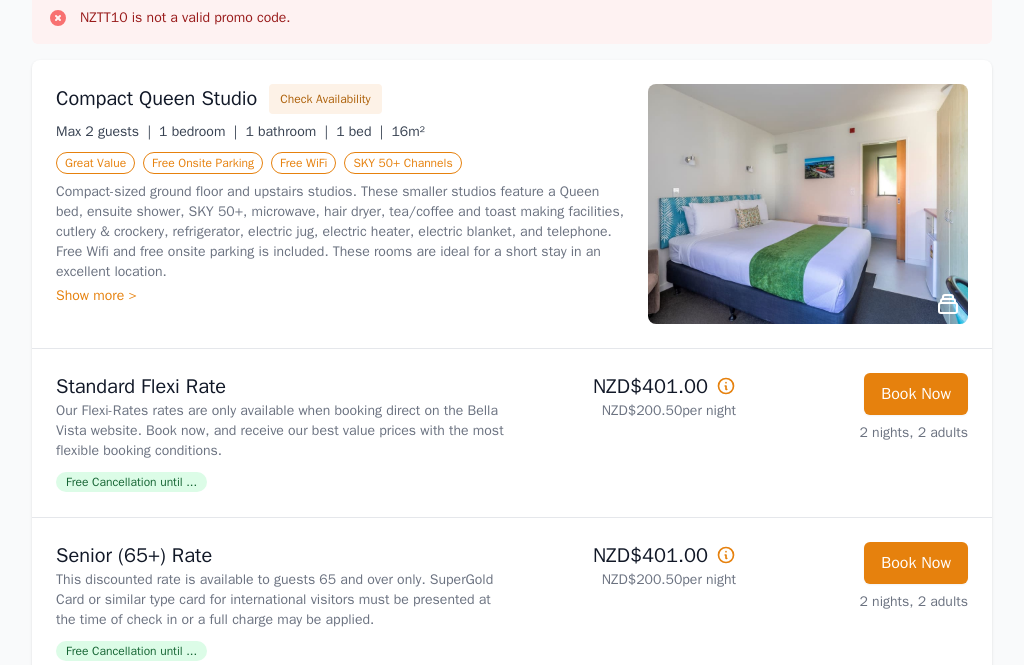 type 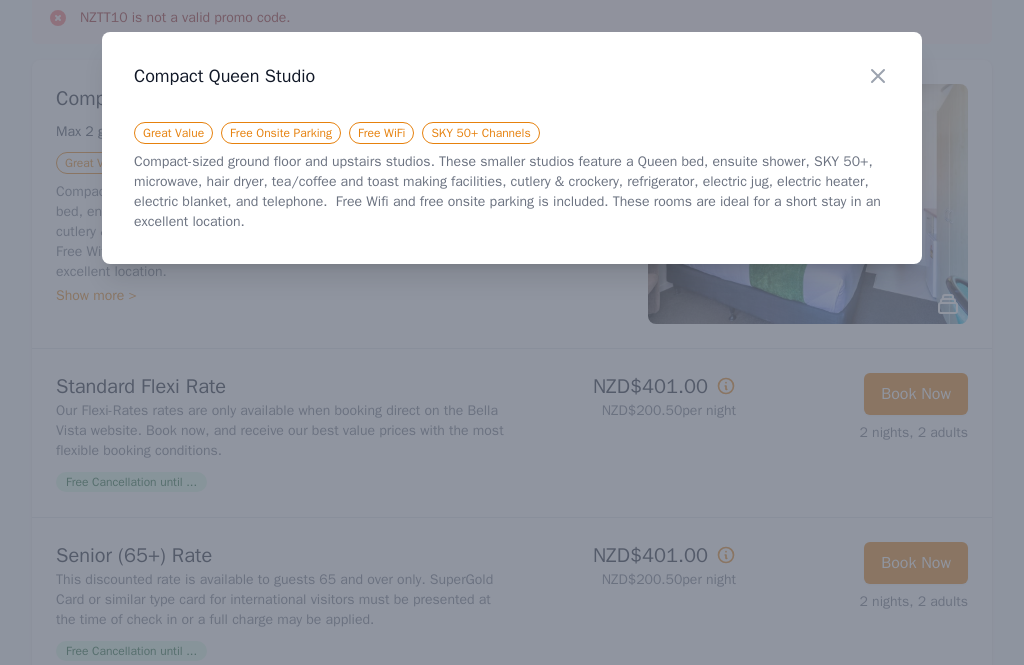 click at bounding box center (878, 76) 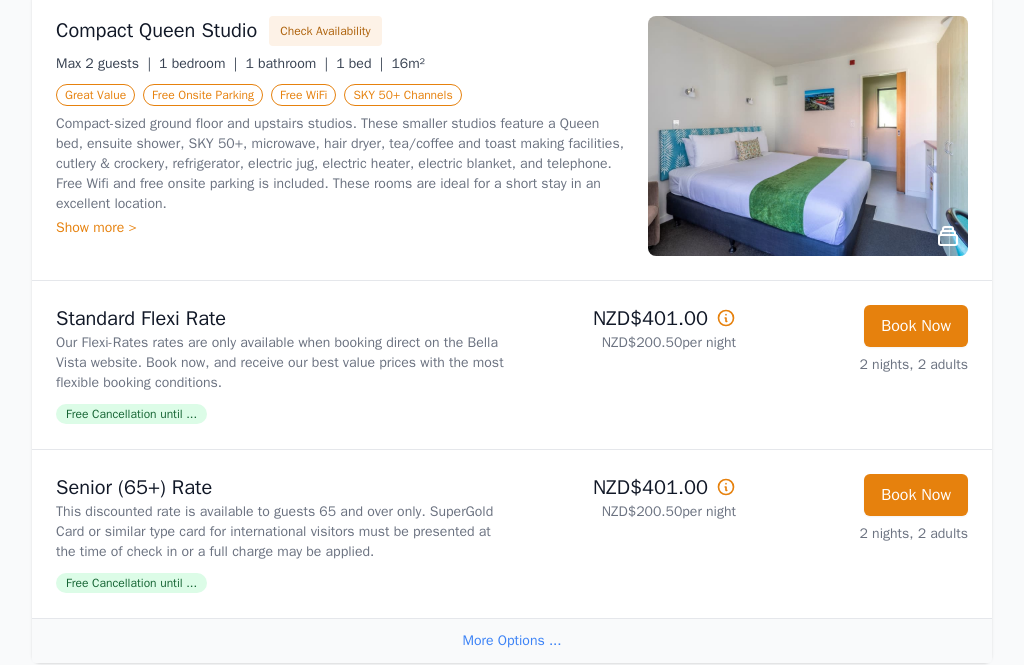 scroll, scrollTop: 334, scrollLeft: 0, axis: vertical 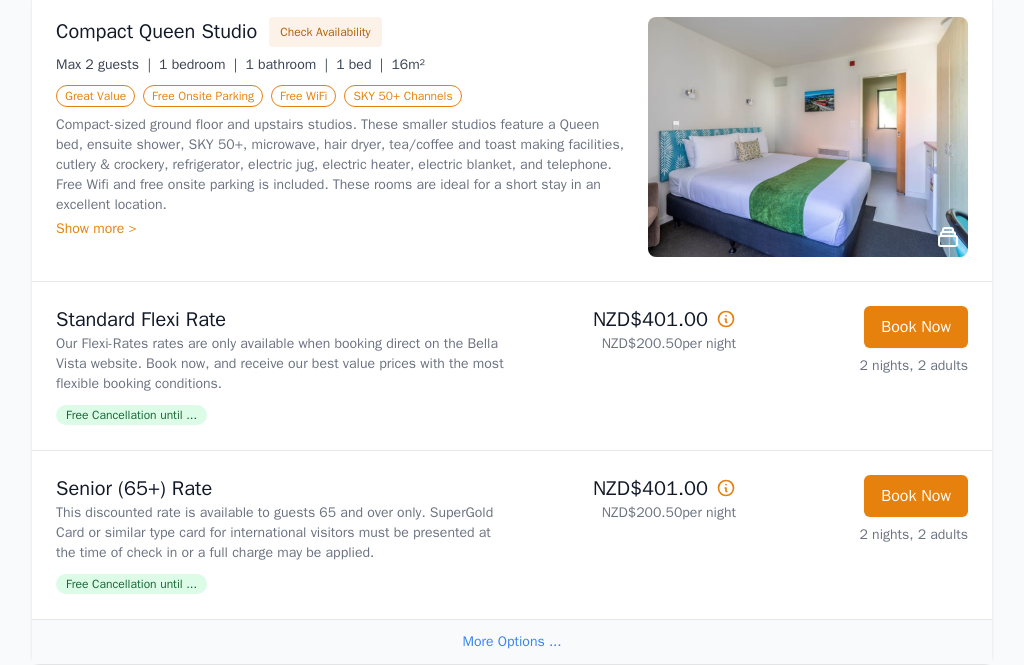 click on "Book Now" at bounding box center [916, 328] 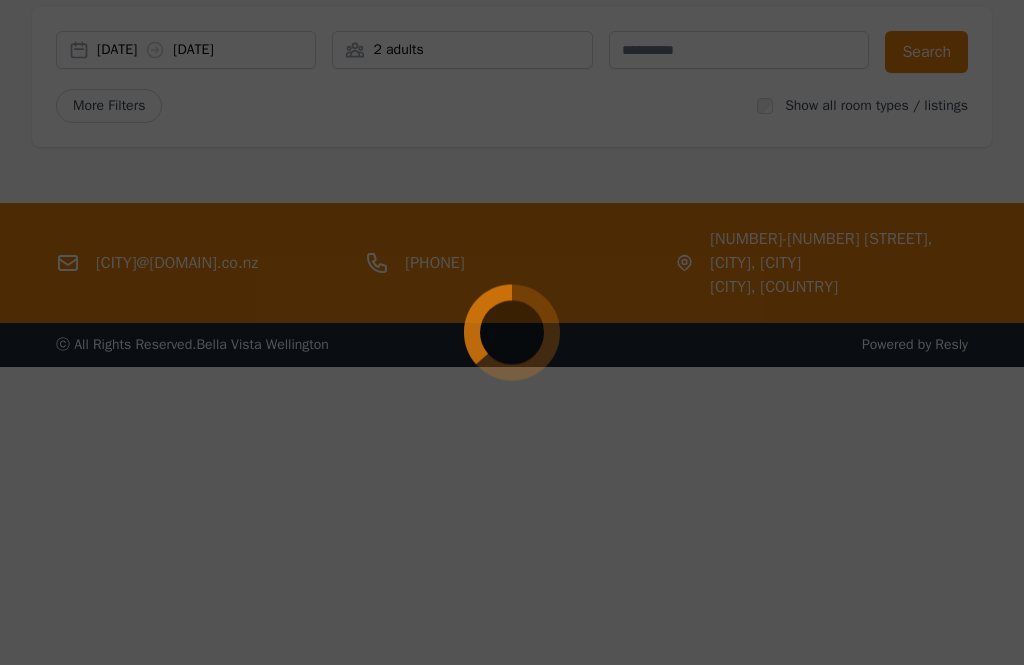 scroll, scrollTop: 96, scrollLeft: 0, axis: vertical 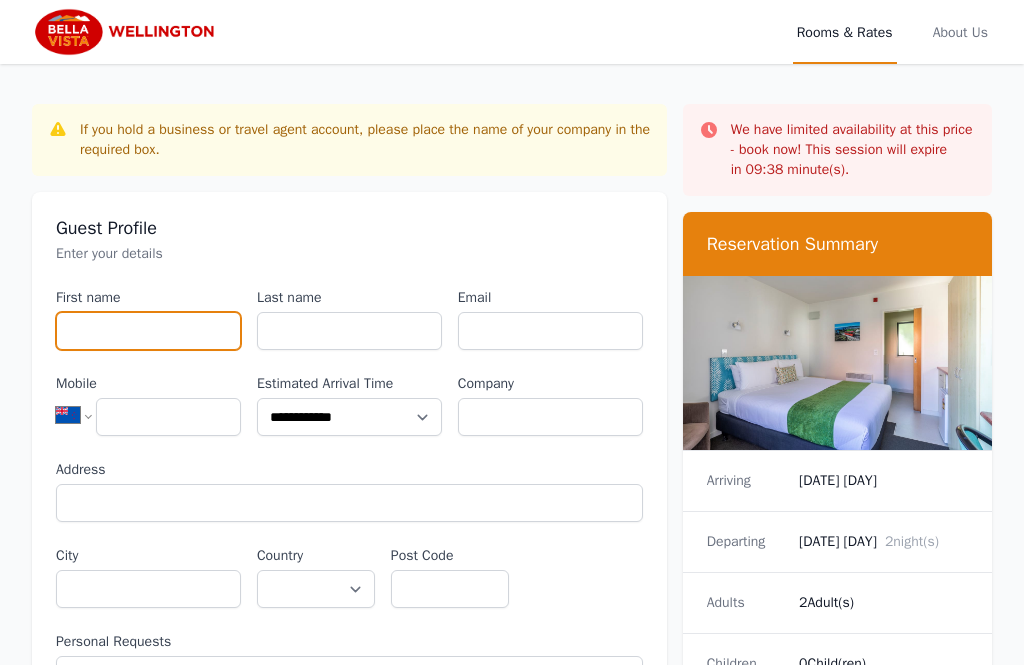 click on "First name" at bounding box center [148, 331] 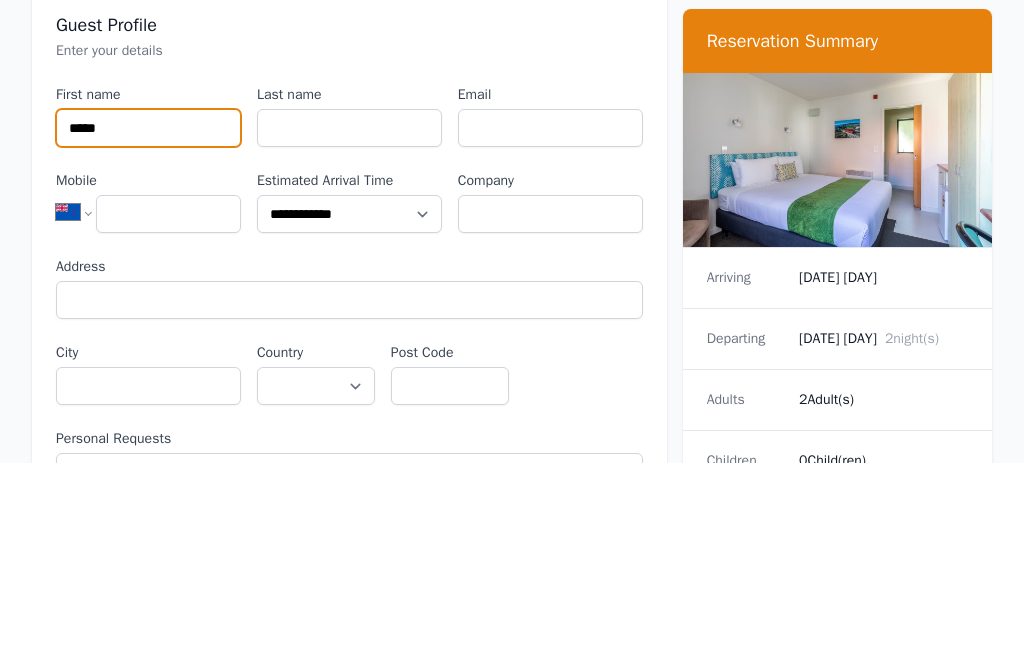 type on "*****" 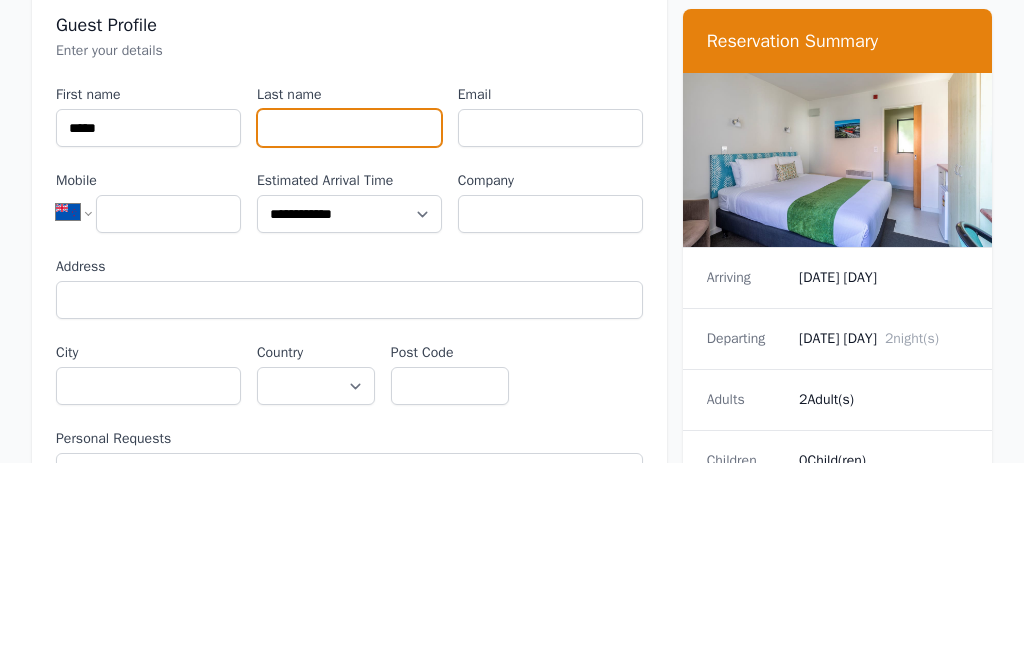 click on "Last name" at bounding box center [349, 331] 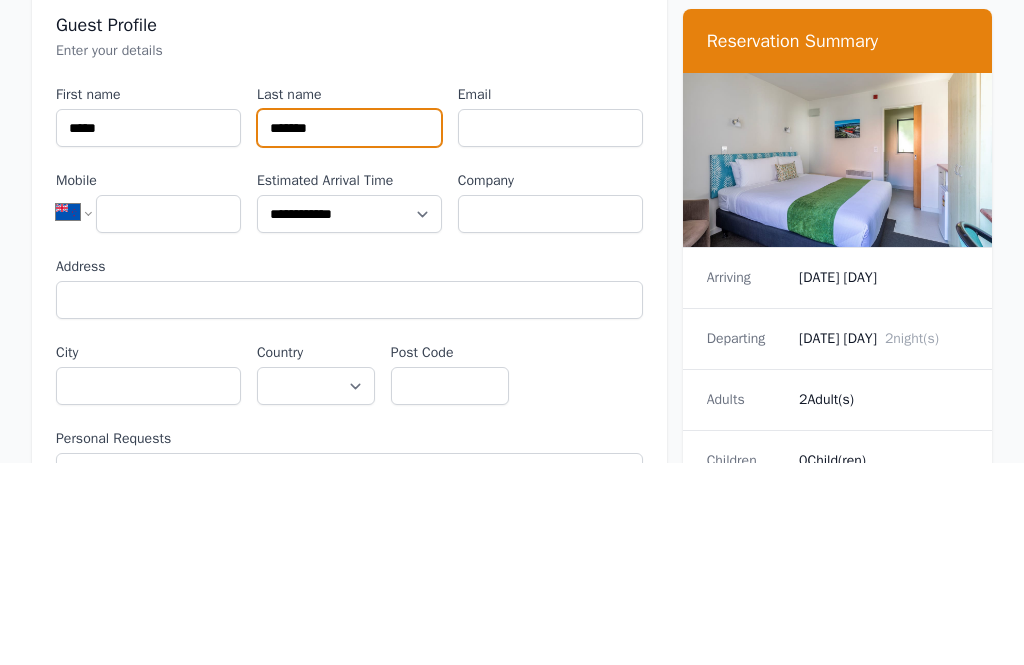 type on "*******" 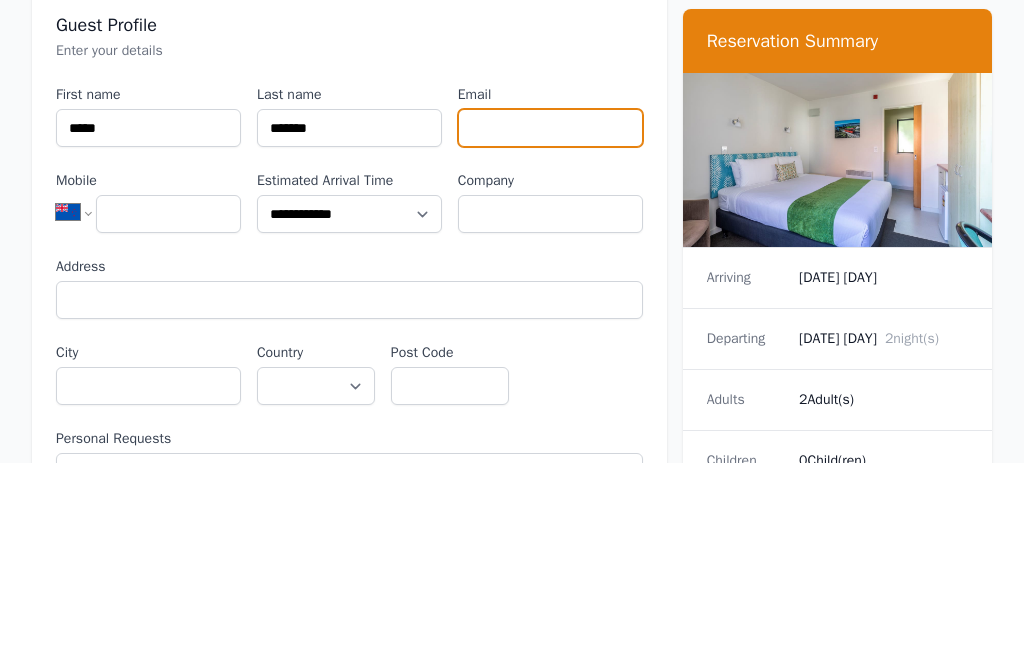 click on "Email" at bounding box center (550, 331) 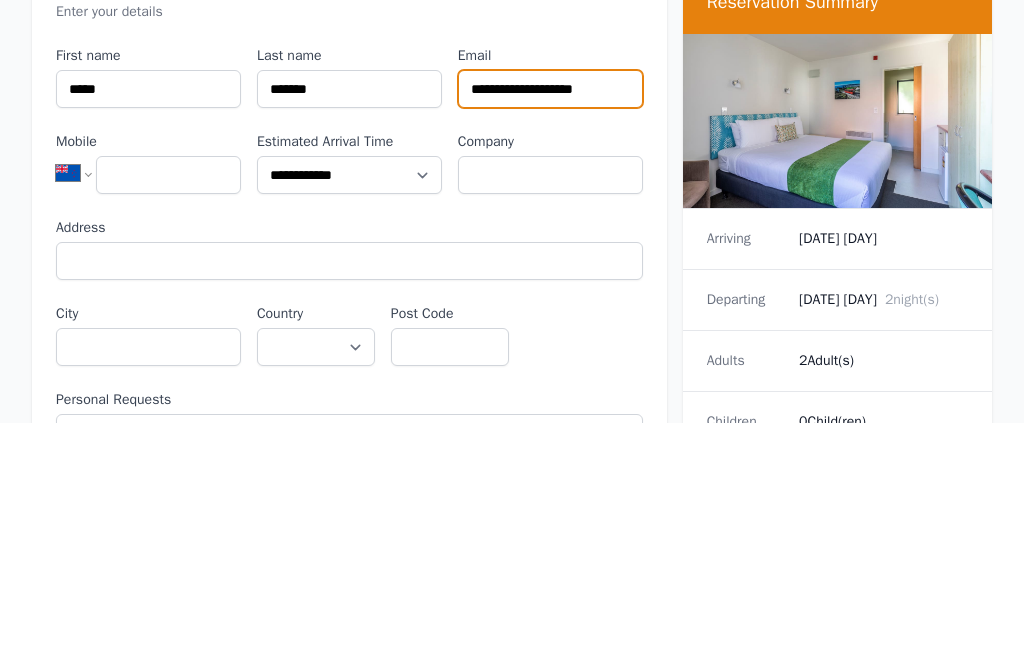type on "**********" 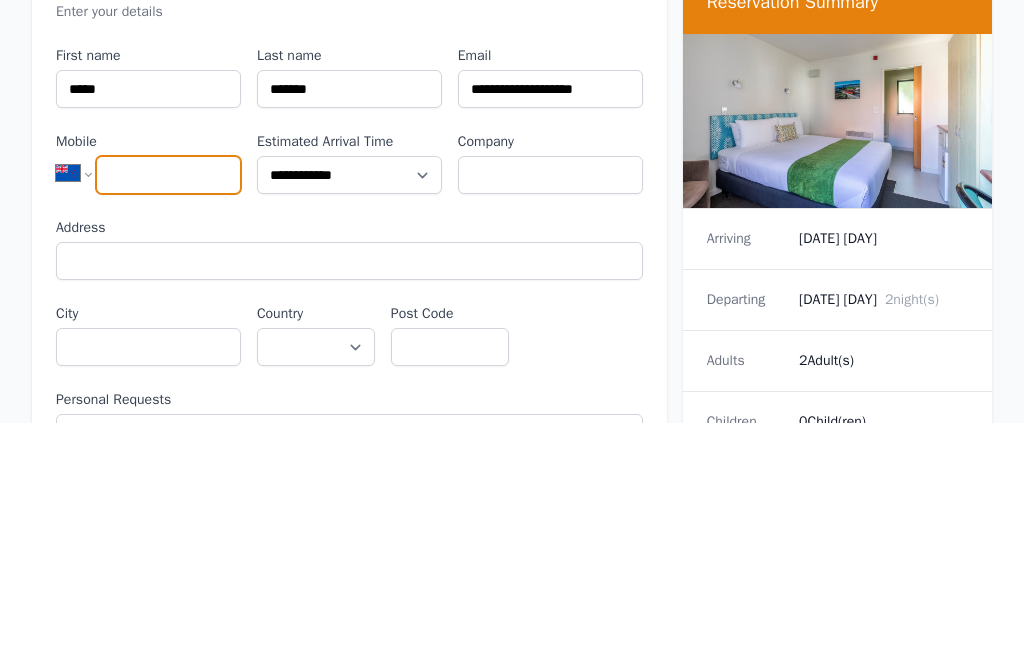 click on "Mobile" at bounding box center (168, 417) 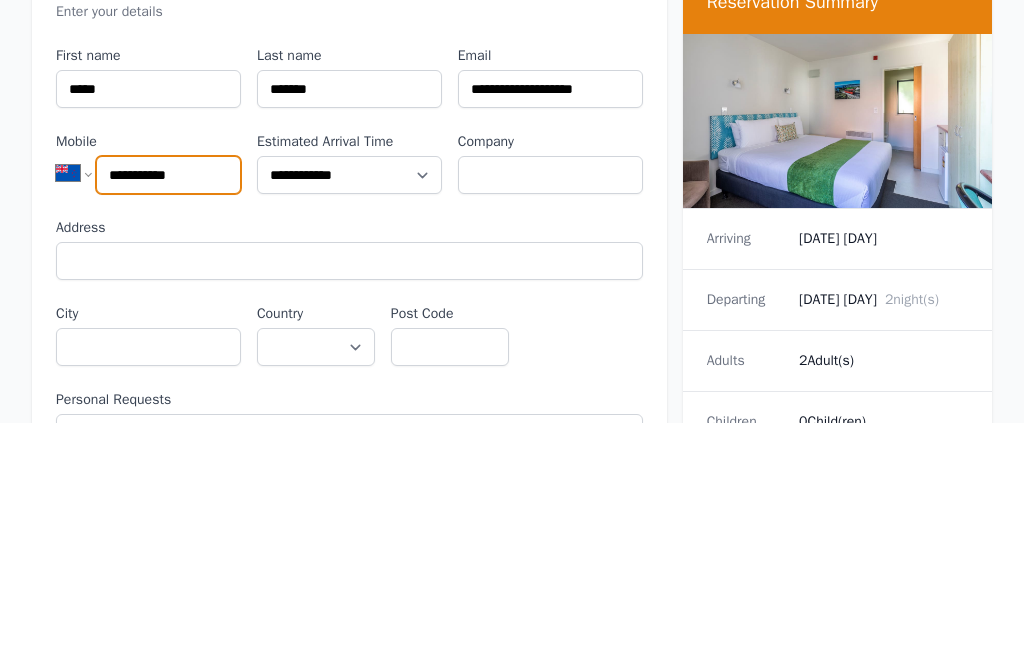 type on "**********" 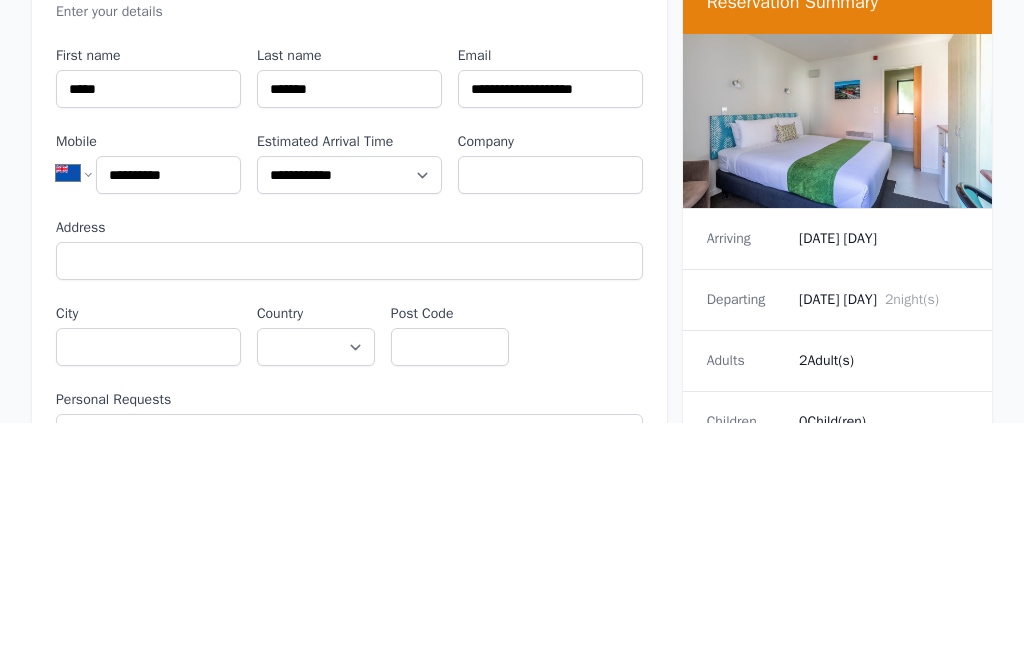 click on "**********" at bounding box center [349, 417] 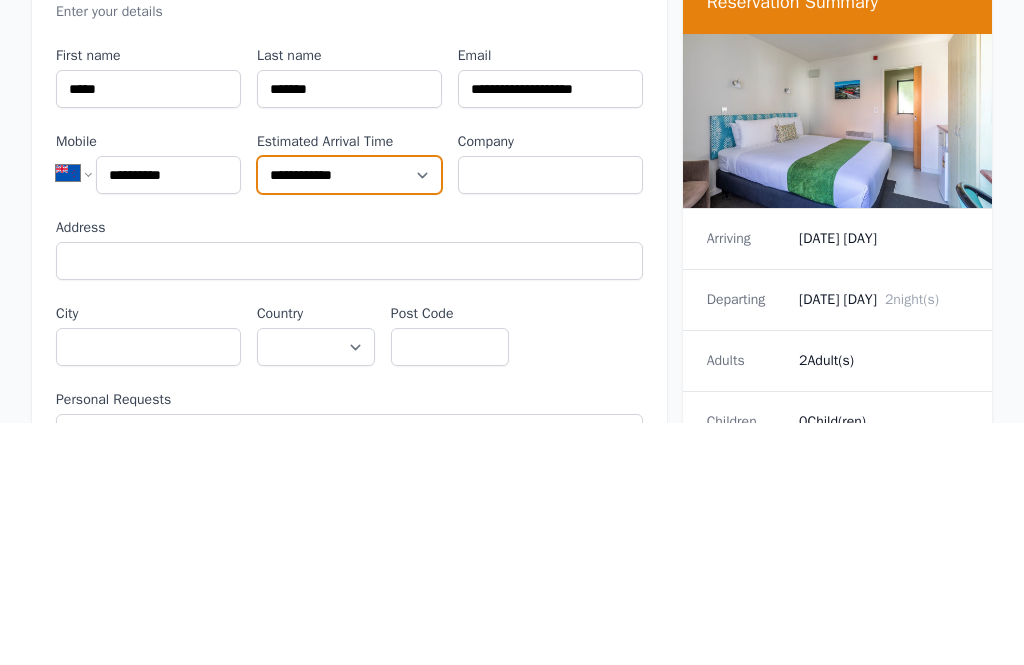 scroll, scrollTop: 242, scrollLeft: 0, axis: vertical 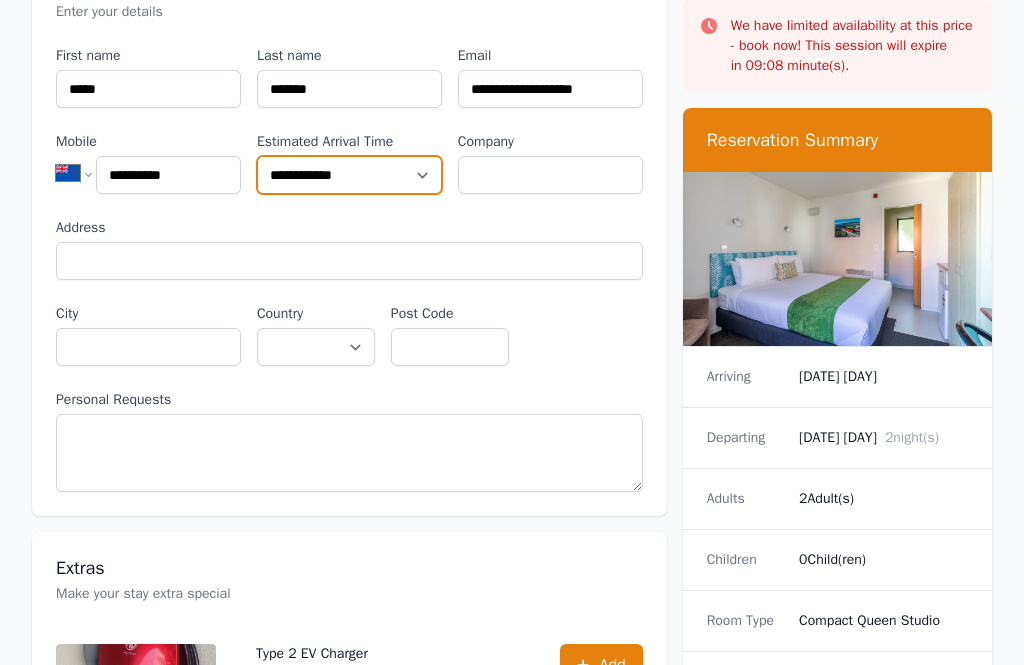 select on "**********" 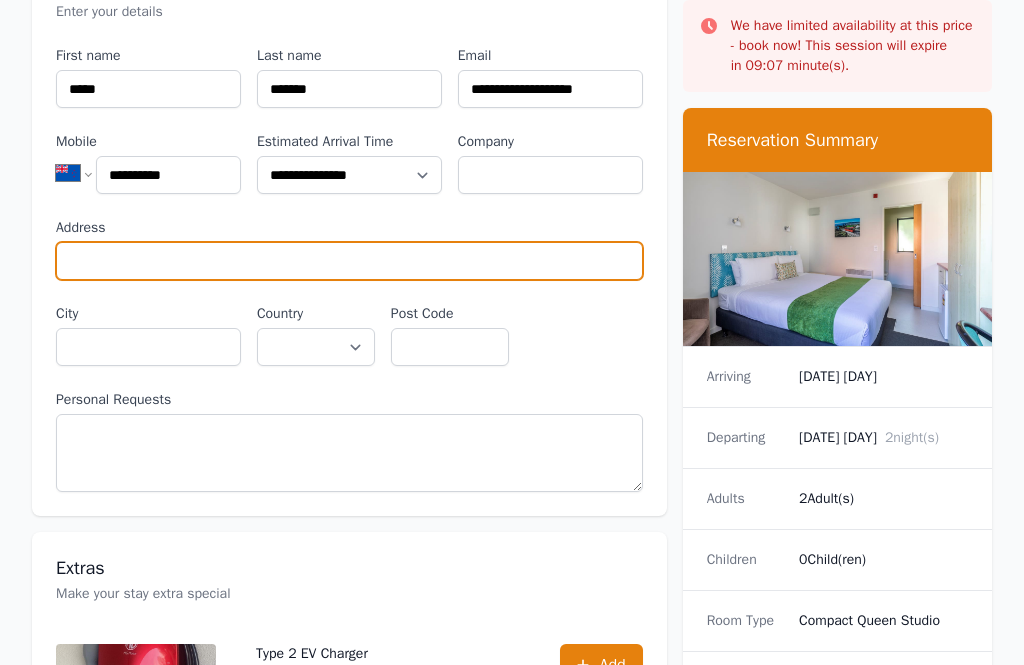 click on "Address" at bounding box center (349, 261) 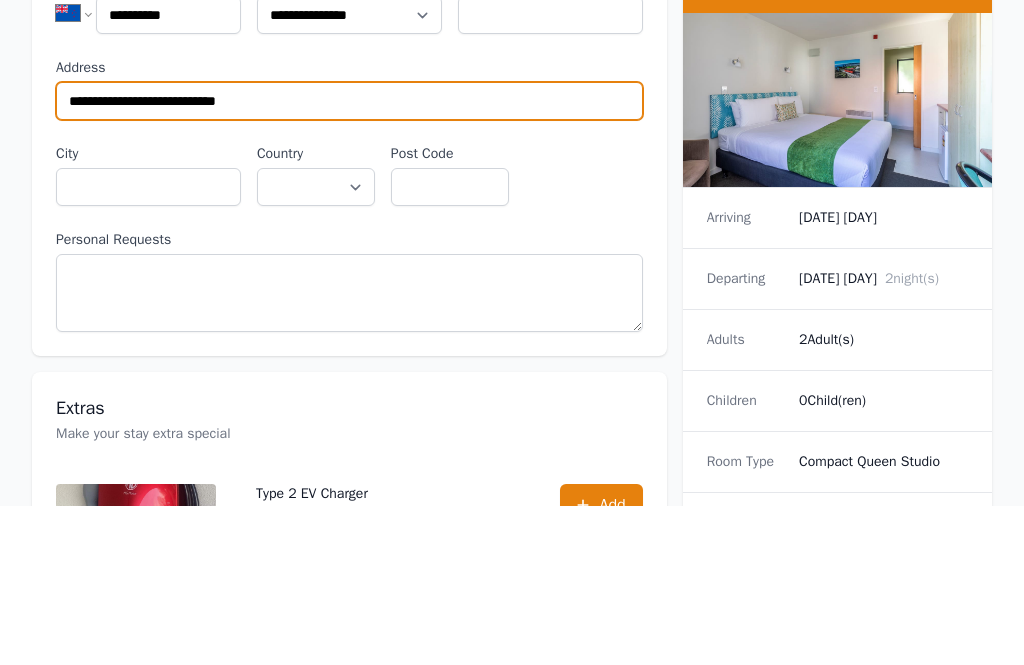 type on "**********" 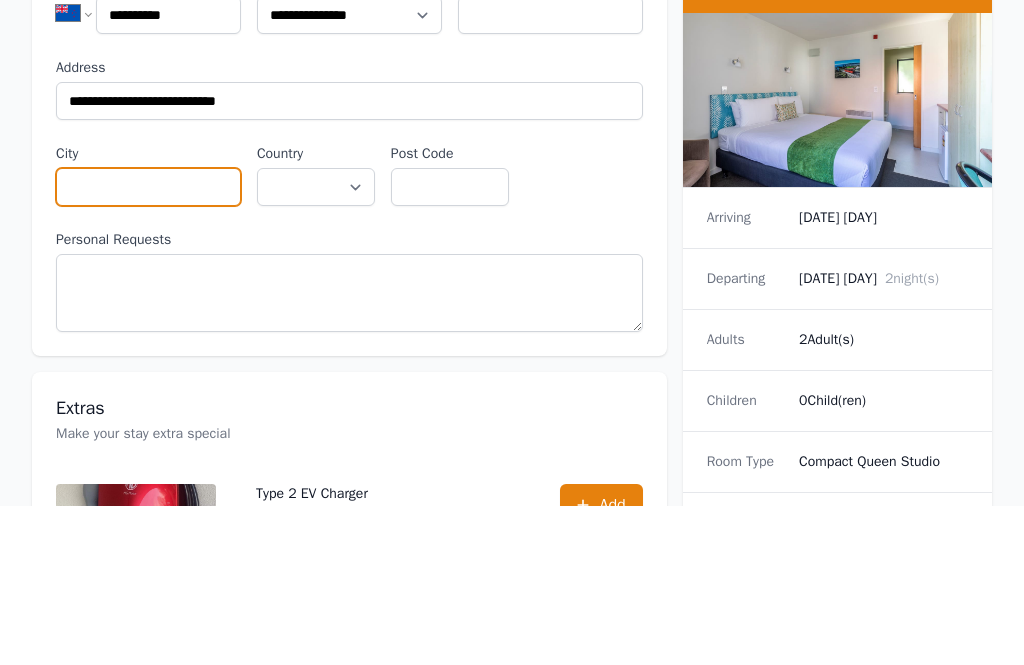 click on "City" at bounding box center [148, 347] 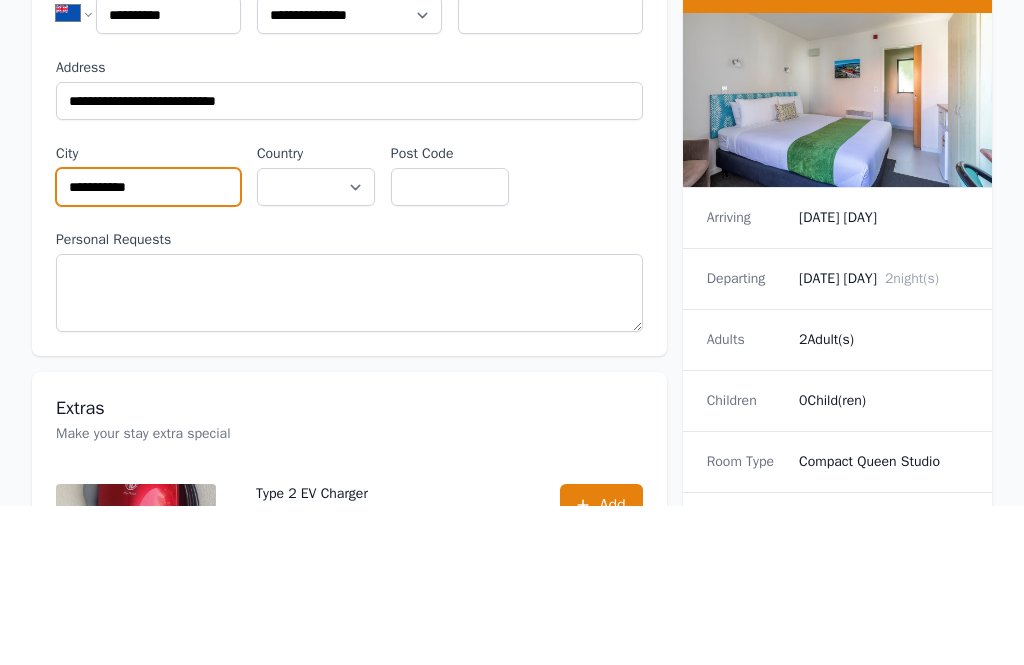 type on "**********" 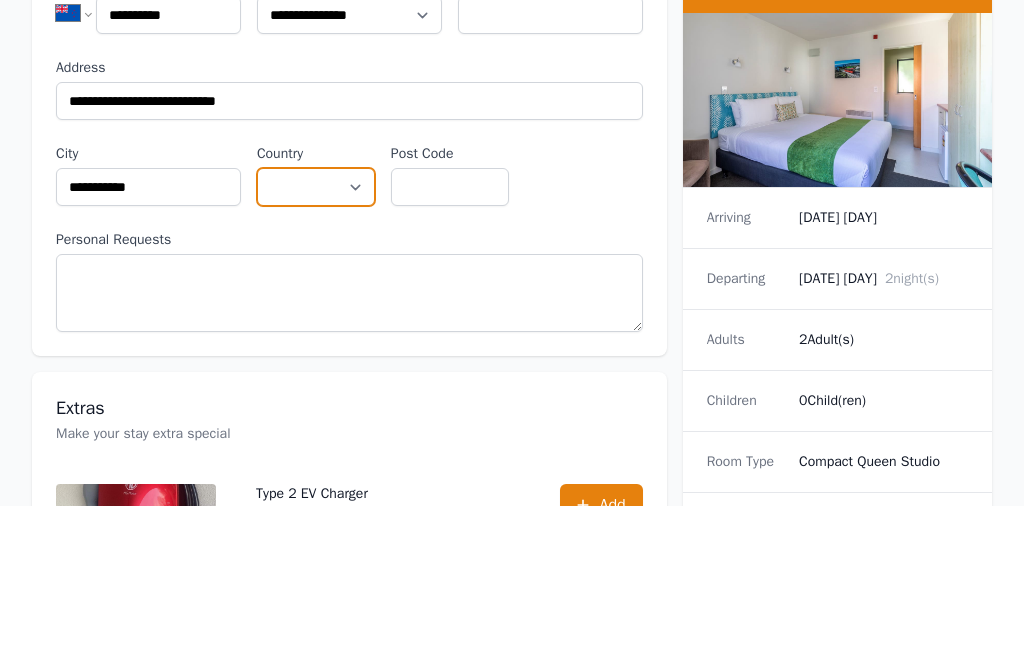 click on "**********" at bounding box center (316, 347) 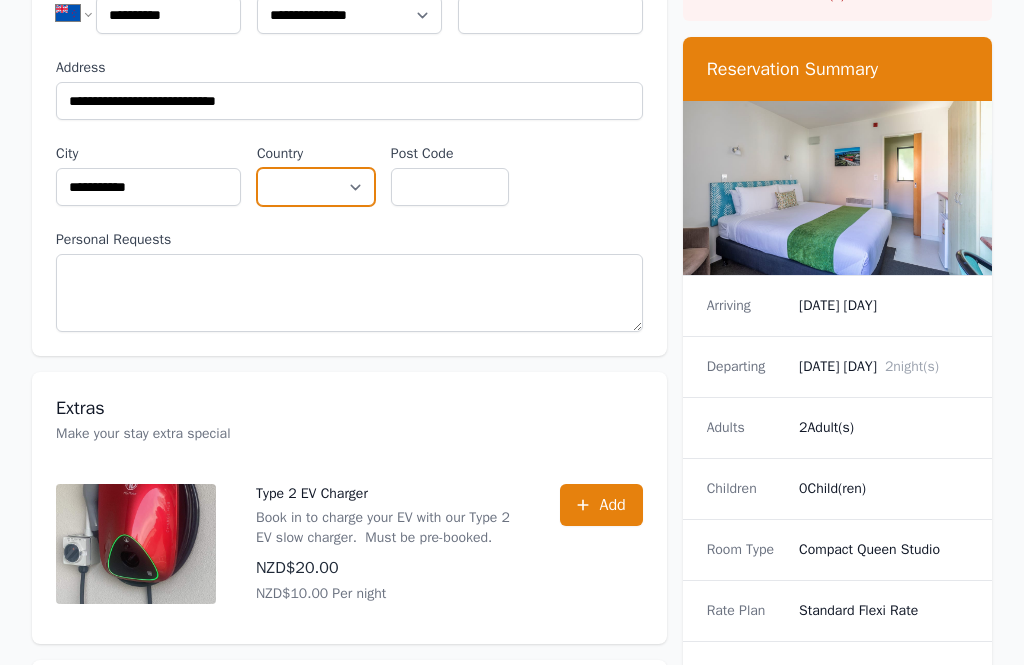 select on "*********" 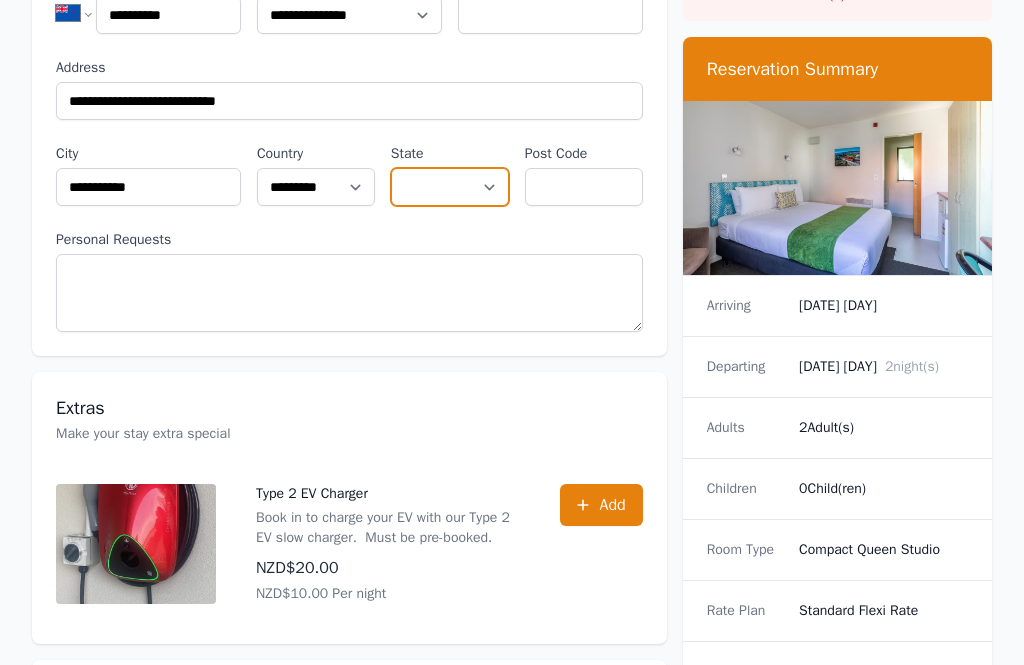click on "**********" at bounding box center [450, 187] 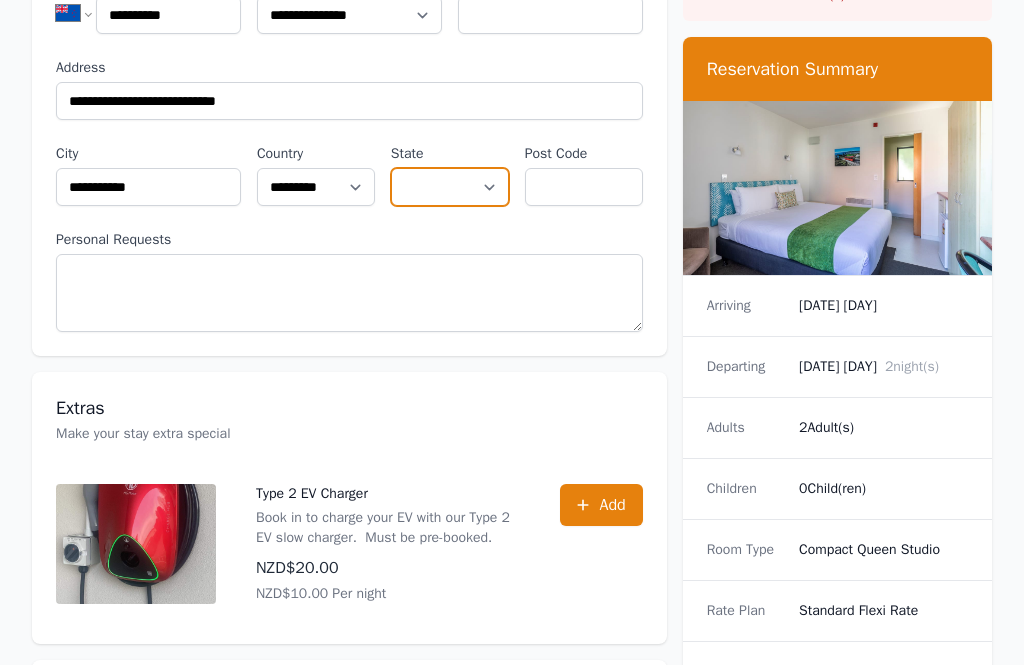 select on "**********" 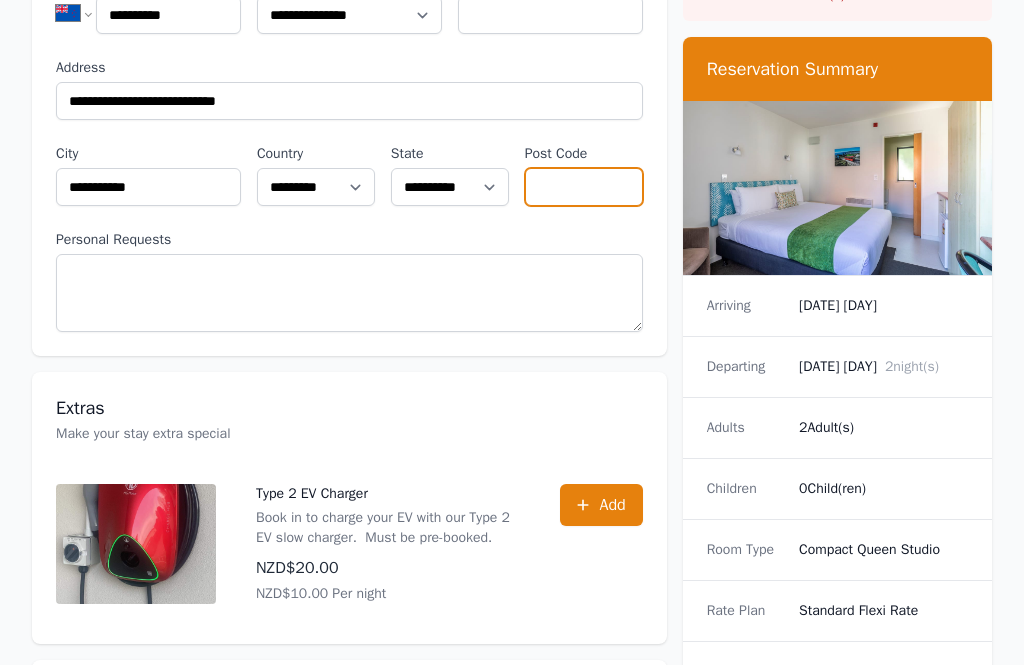click on "Post Code" at bounding box center (584, 187) 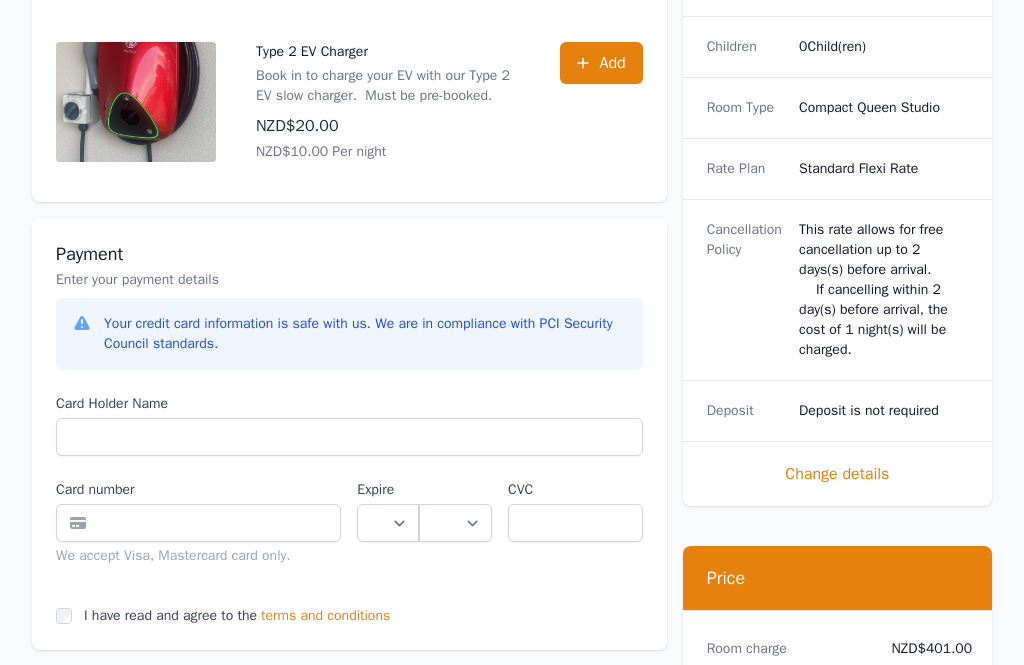 scroll, scrollTop: 851, scrollLeft: 0, axis: vertical 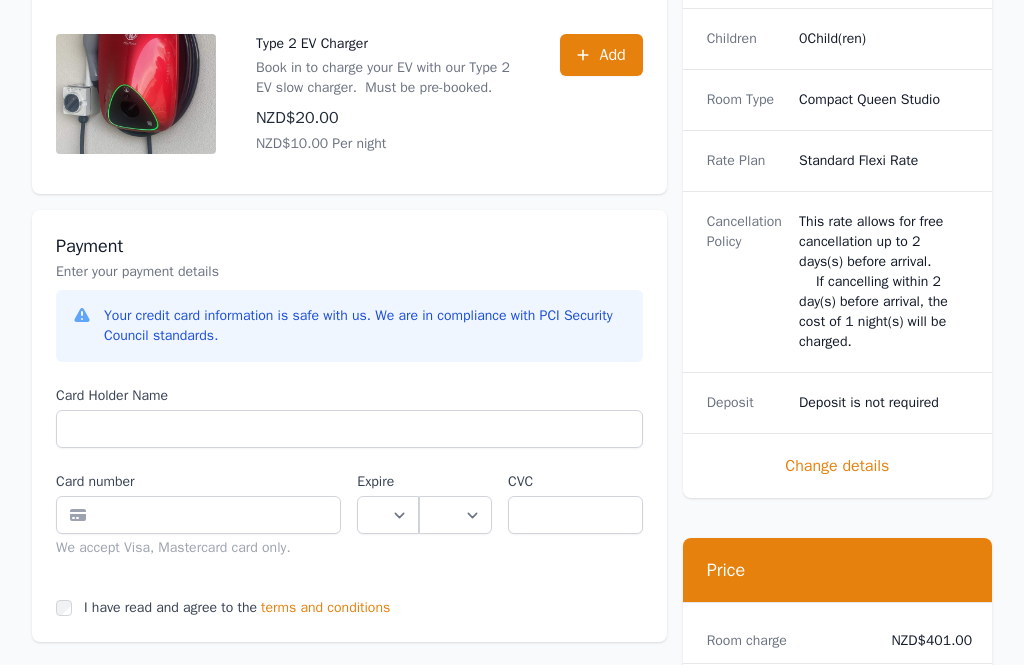 type on "****" 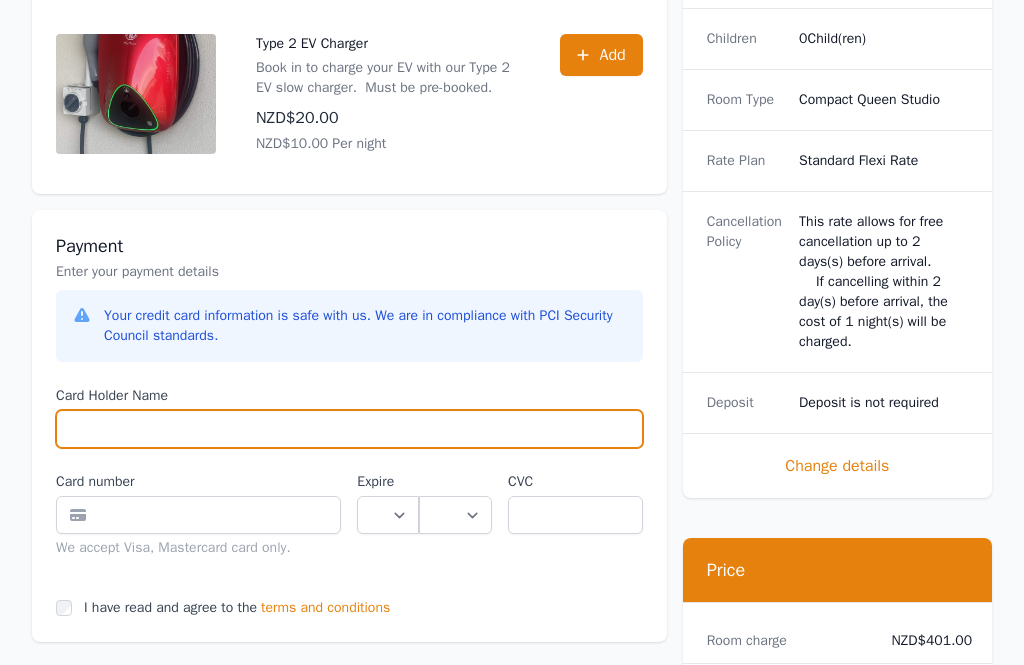 click on "Card Holder Name" at bounding box center (349, 430) 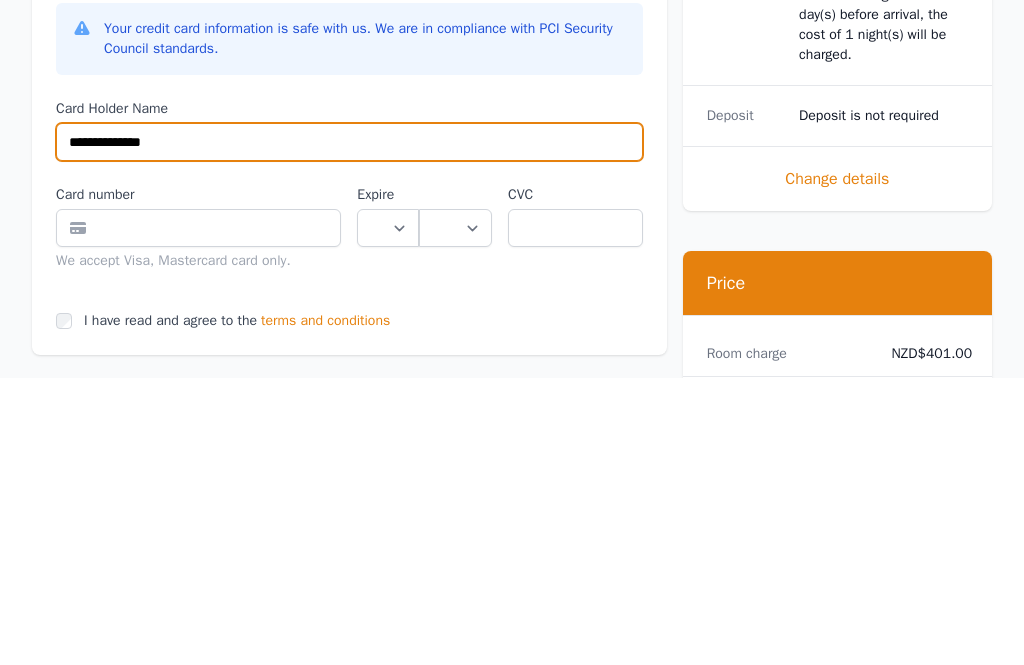 click on "**********" at bounding box center [349, 430] 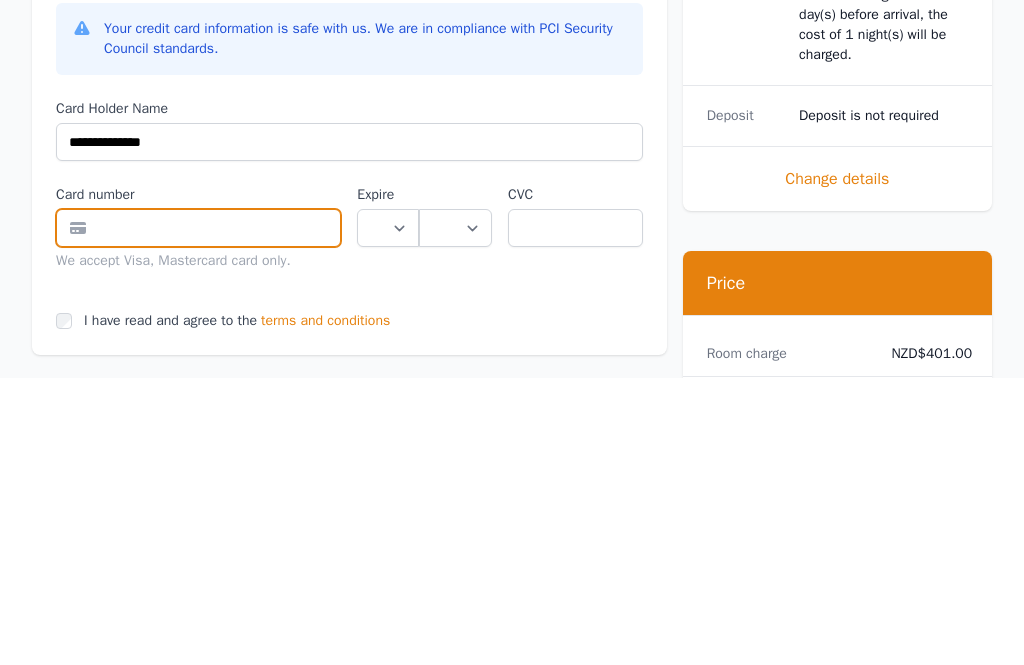click at bounding box center (198, 516) 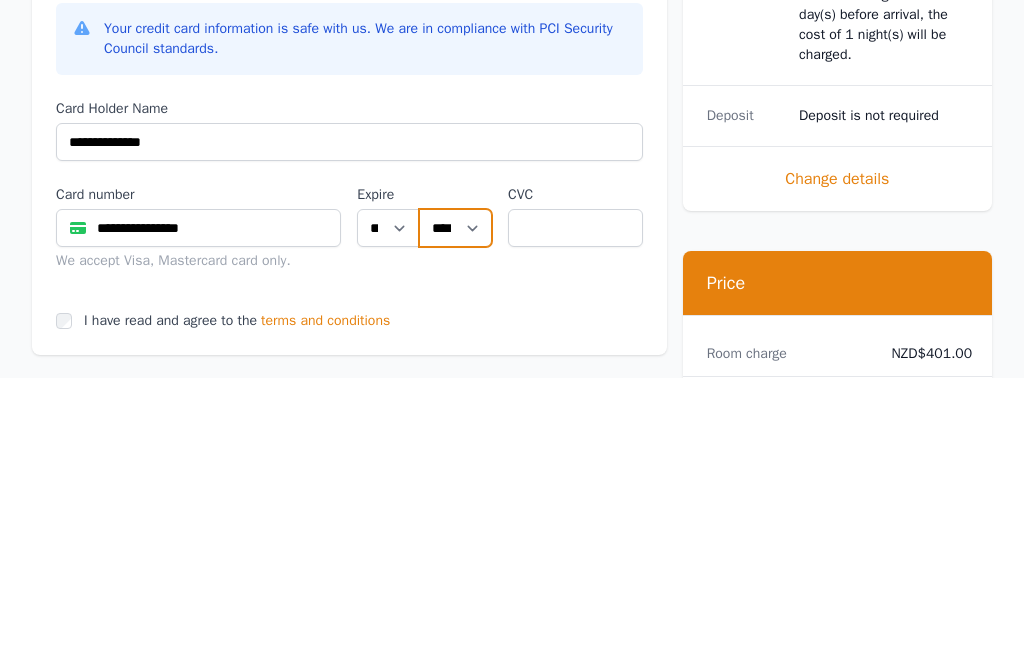 click on "**** **** **** **** **** **** **** **** ****" at bounding box center [455, 516] 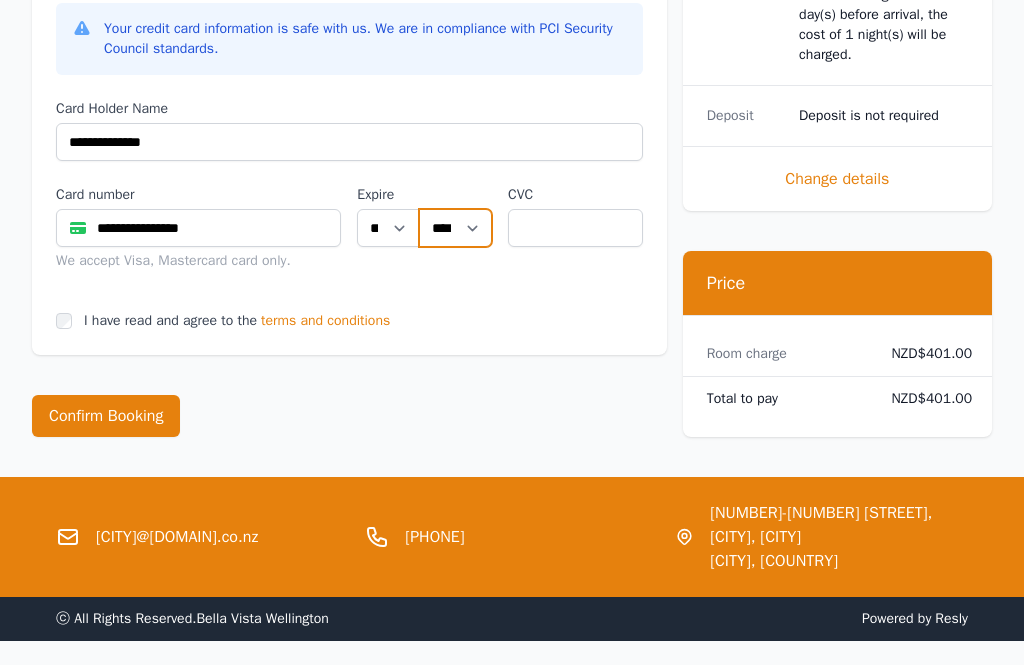 select on "**" 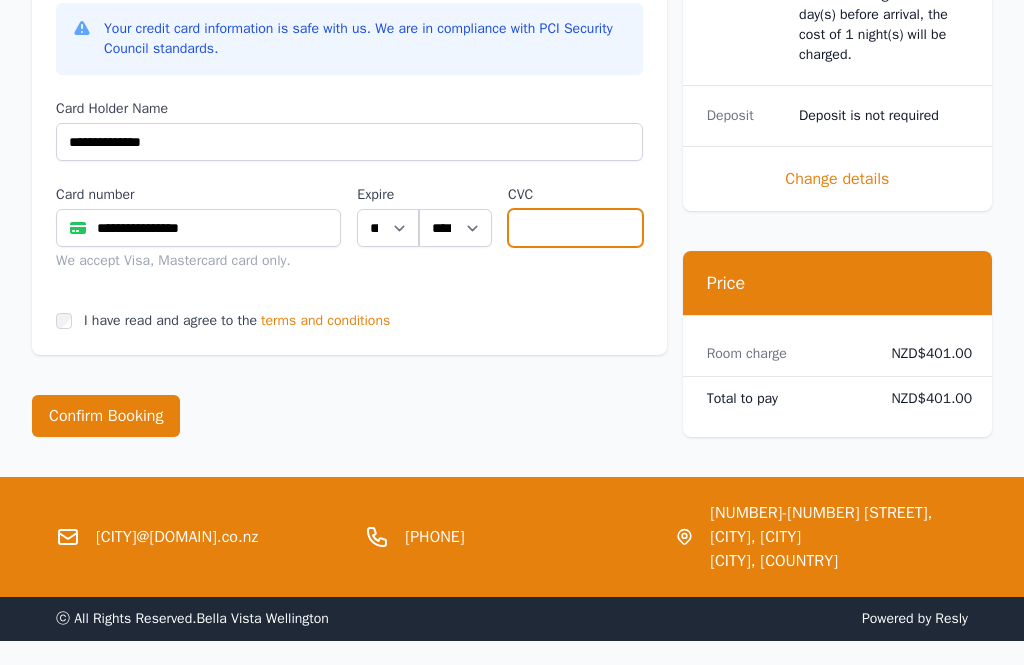 click at bounding box center (575, 228) 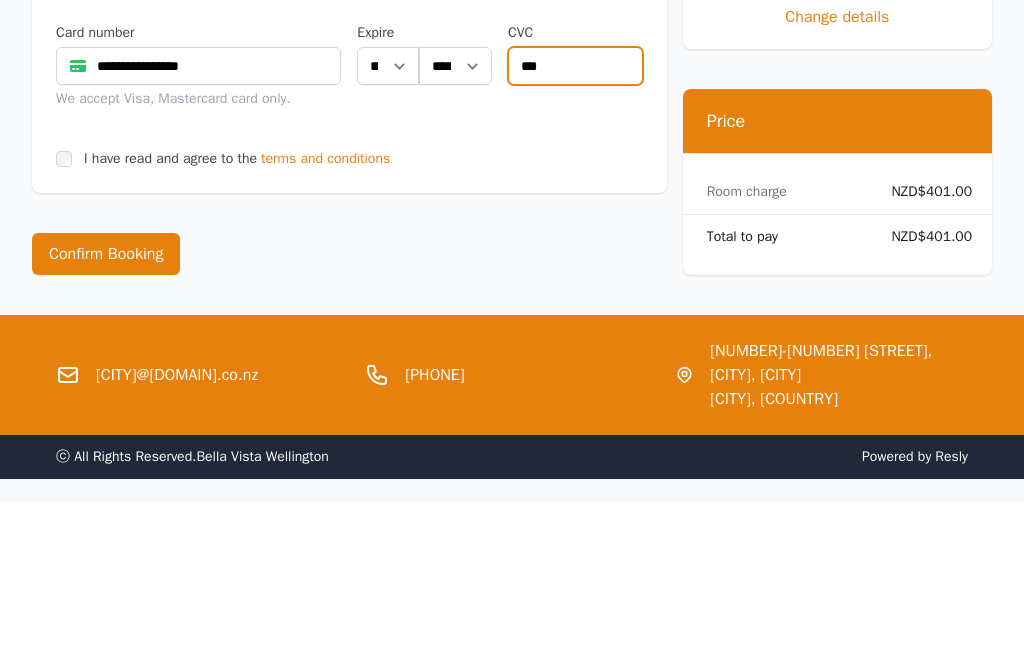 type on "***" 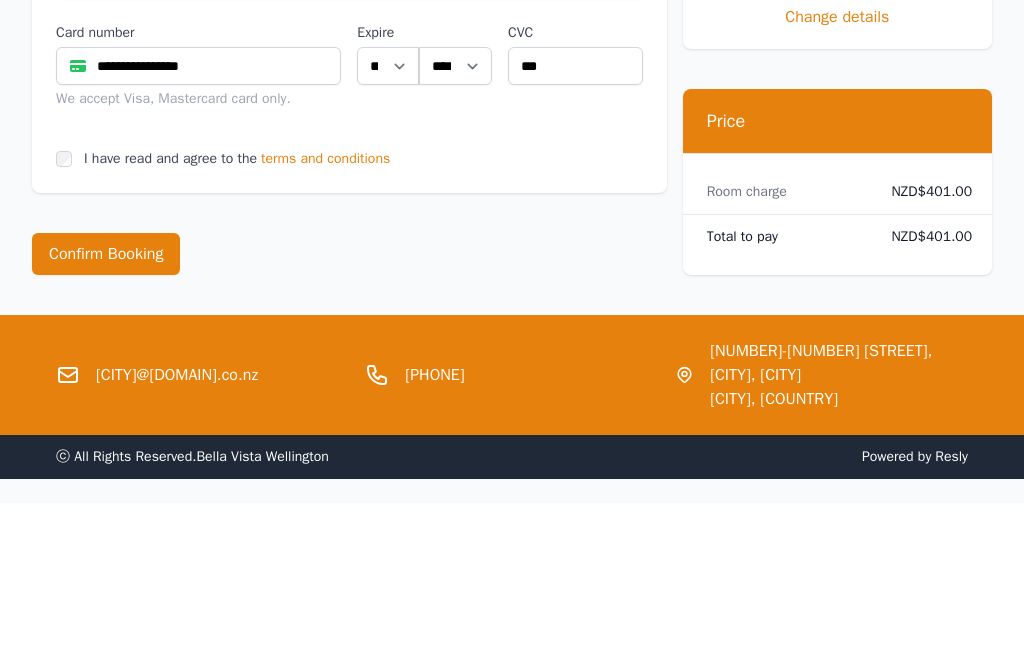 click on "**********" at bounding box center [349, 139] 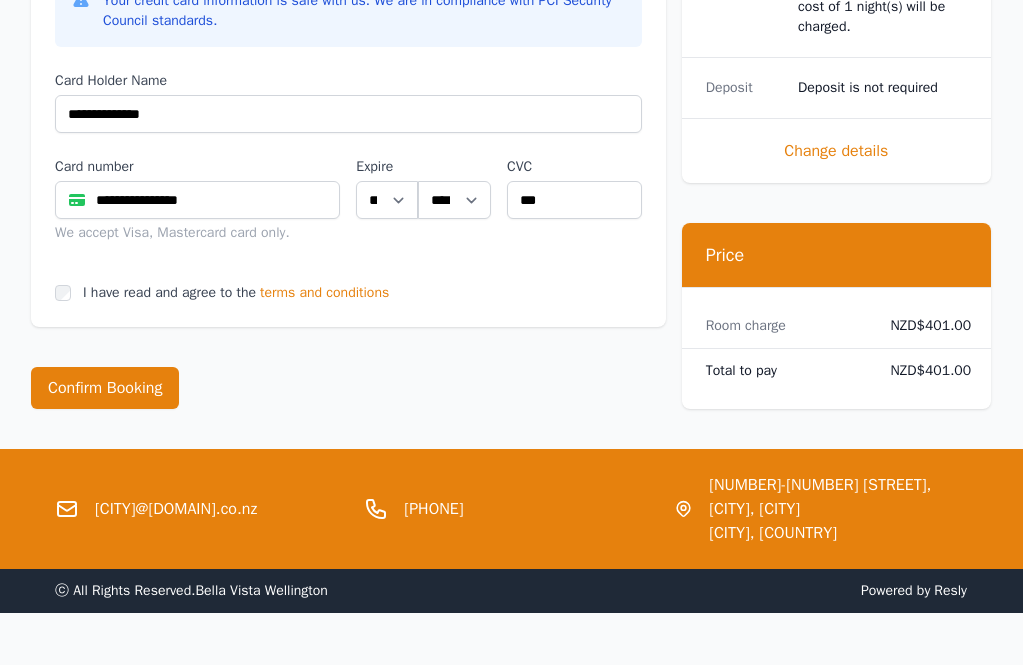 scroll, scrollTop: 1167, scrollLeft: 62, axis: both 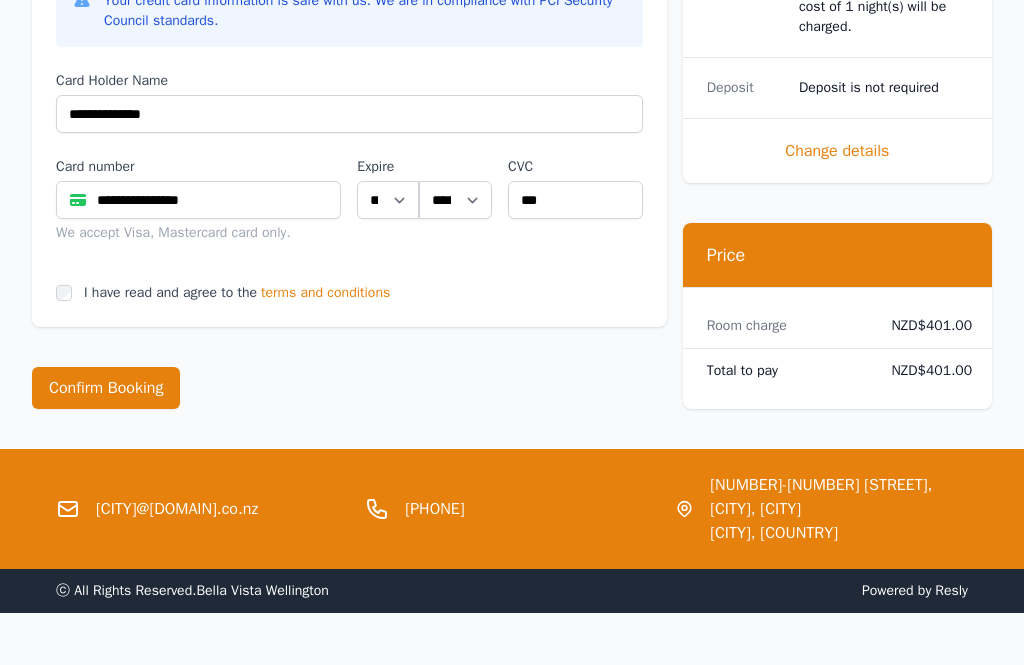 click on "Confirm Booking" at bounding box center (106, 388) 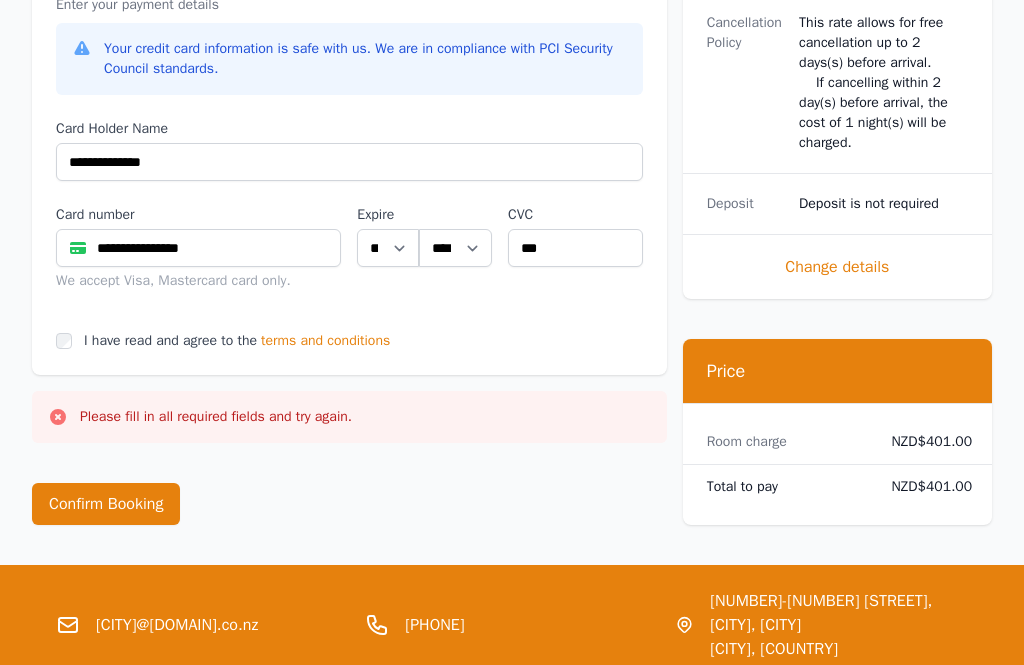 scroll, scrollTop: 1167, scrollLeft: 0, axis: vertical 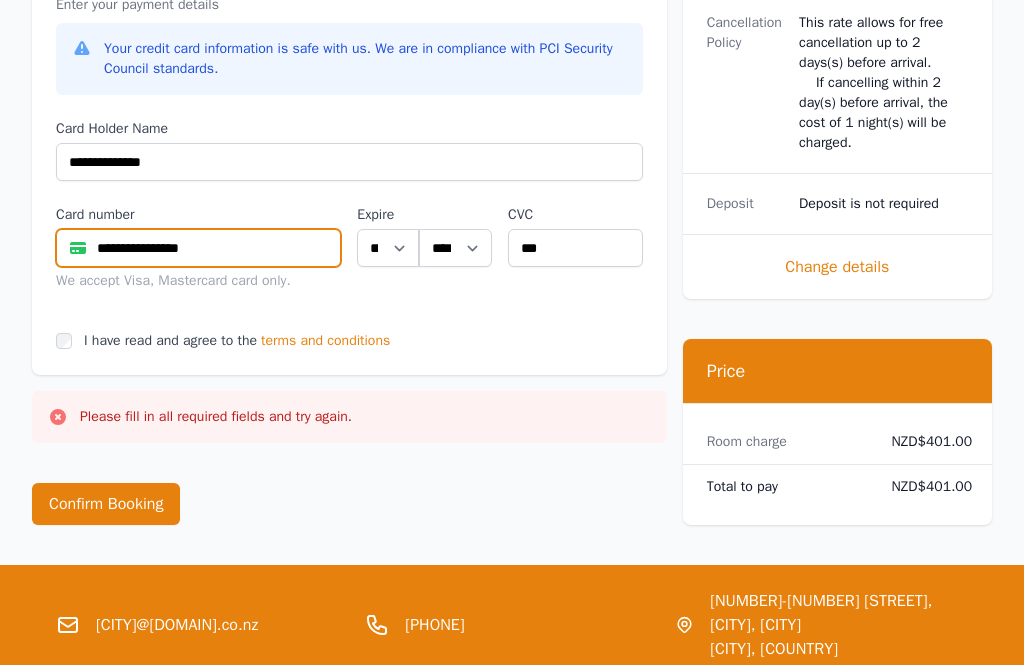 click on "**********" at bounding box center (198, 248) 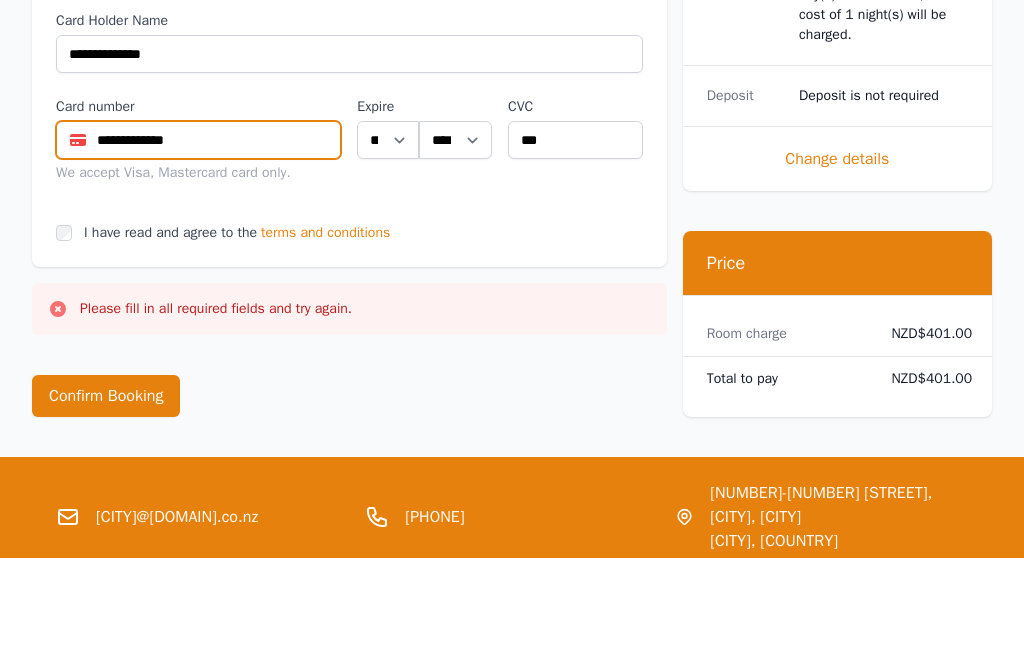 type on "**********" 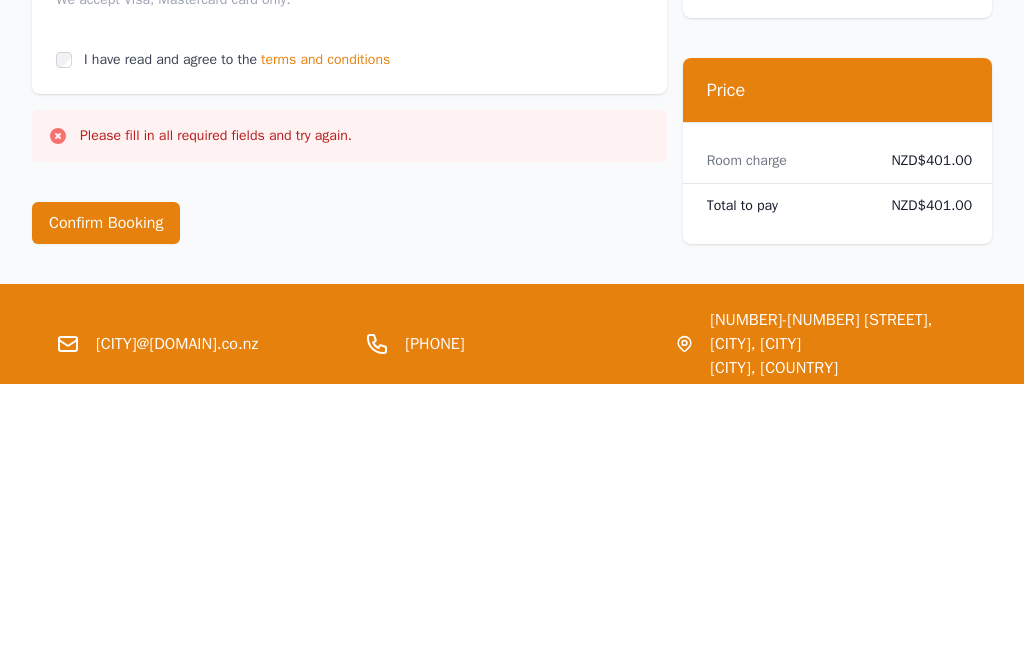 click on "Confirm Booking" at bounding box center (106, 504) 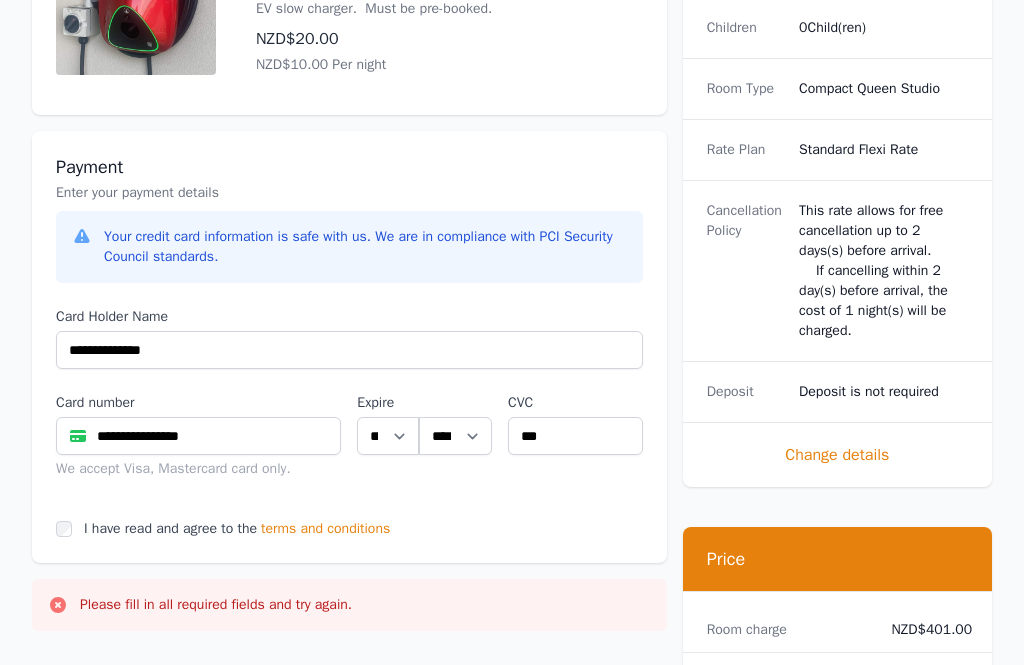 scroll, scrollTop: 978, scrollLeft: 0, axis: vertical 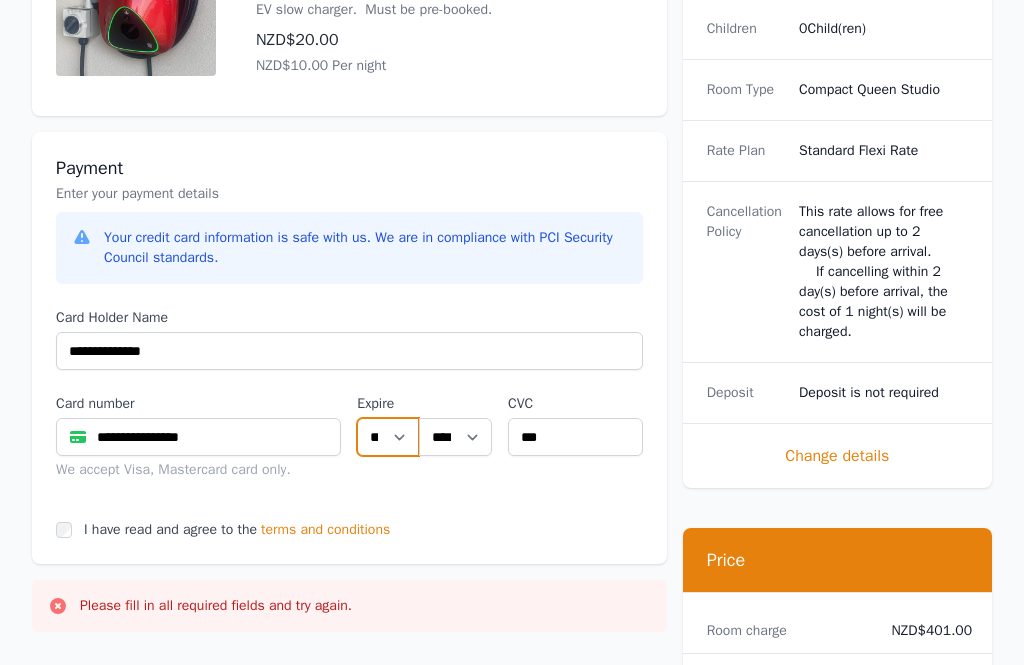click on "** ** ** ** ** ** ** ** ** ** ** **" at bounding box center [388, 437] 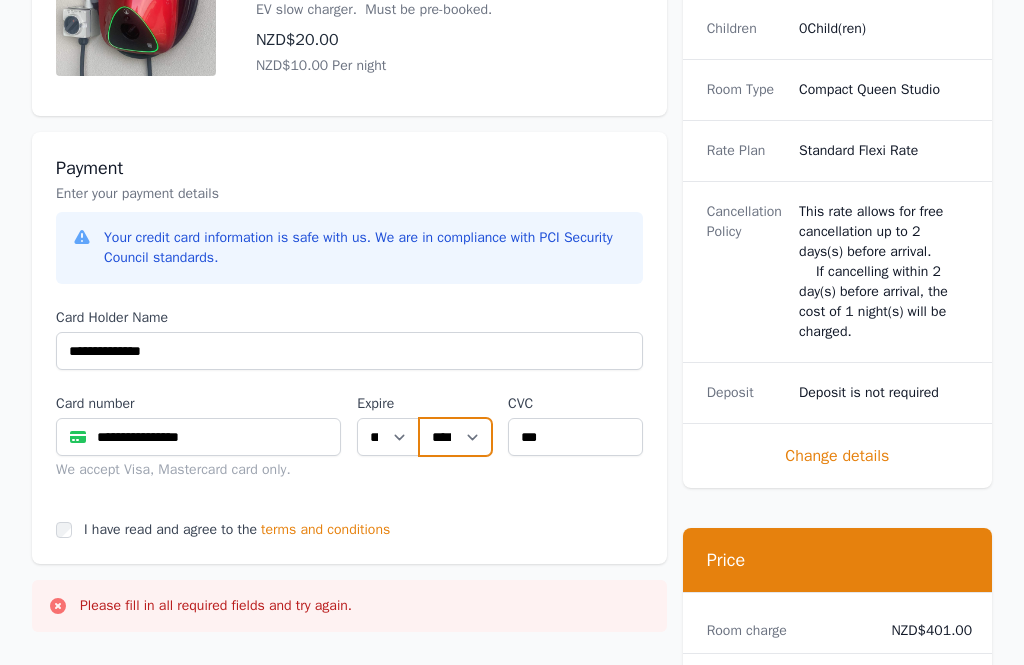 click on "**** **** **** **** **** **** **** **** ****" at bounding box center (455, 437) 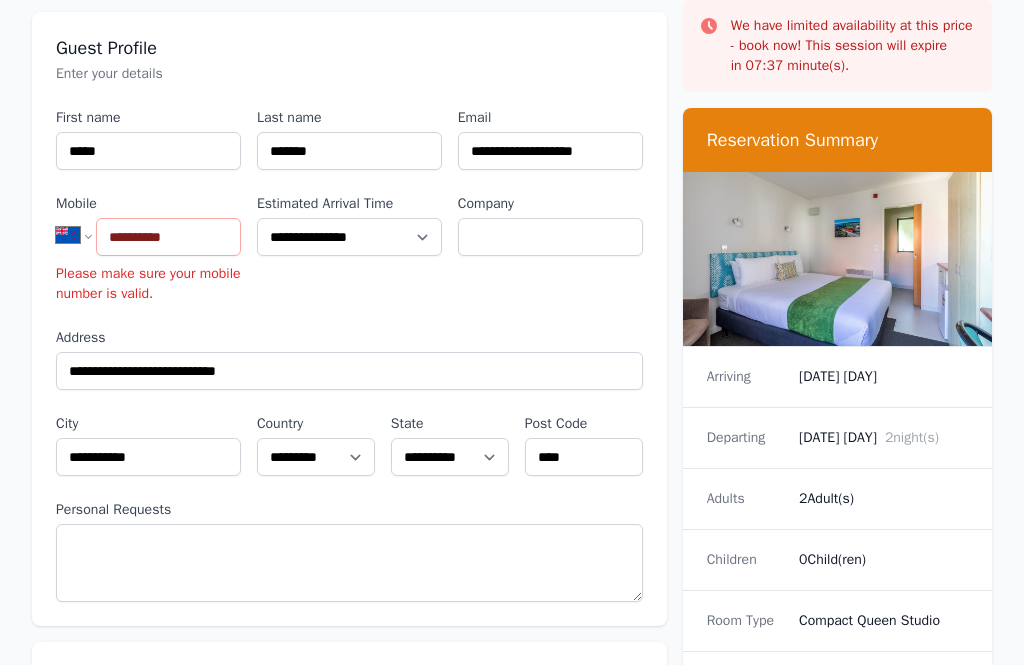 scroll, scrollTop: 178, scrollLeft: 0, axis: vertical 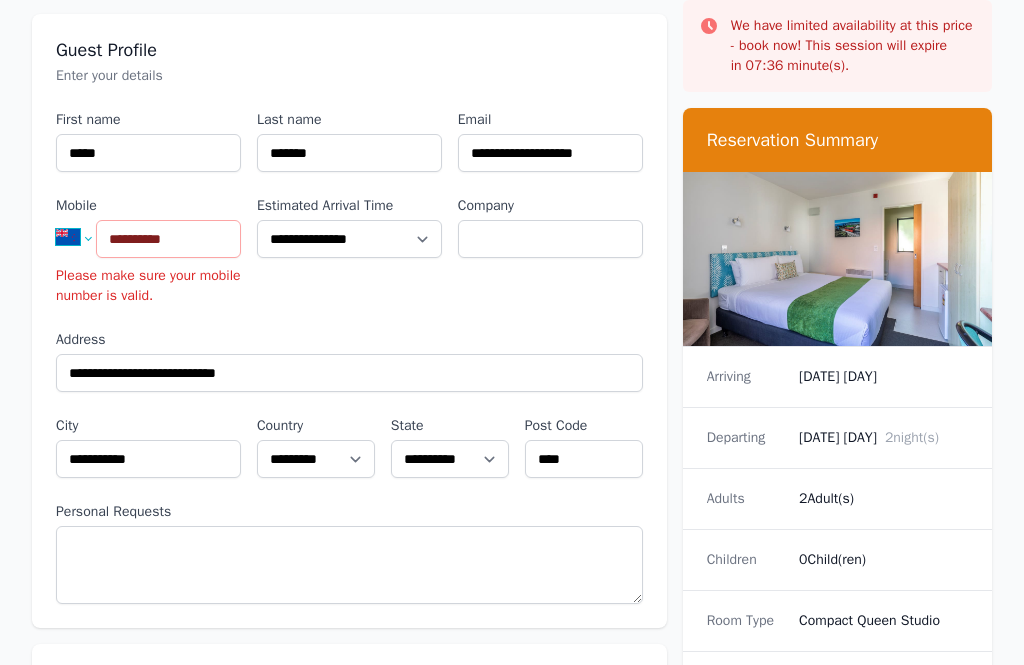 click on "**********" at bounding box center [82, 237] 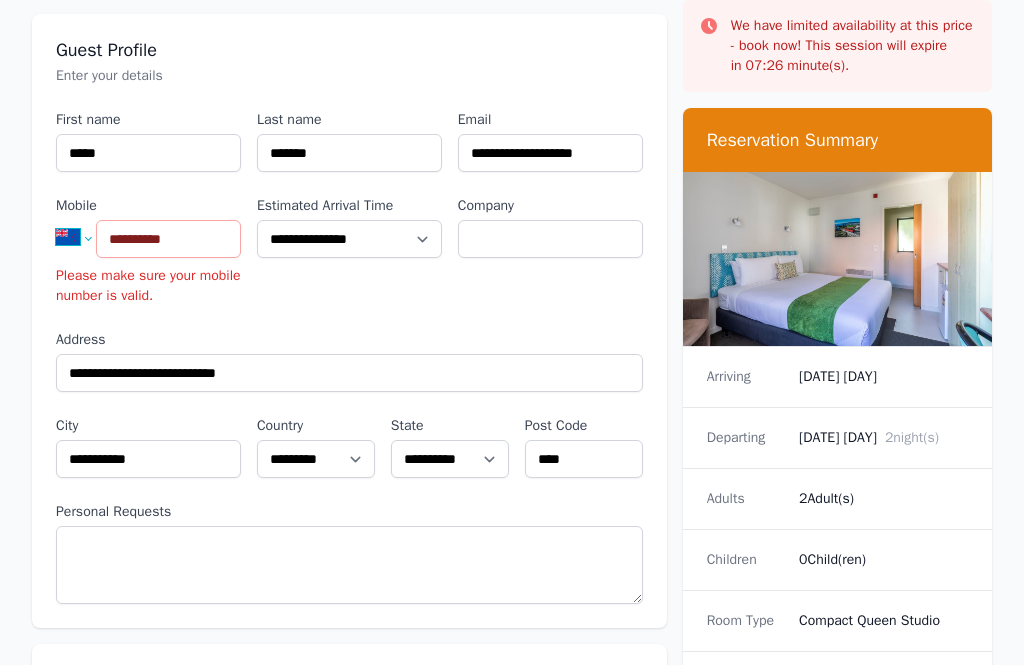 select on "**" 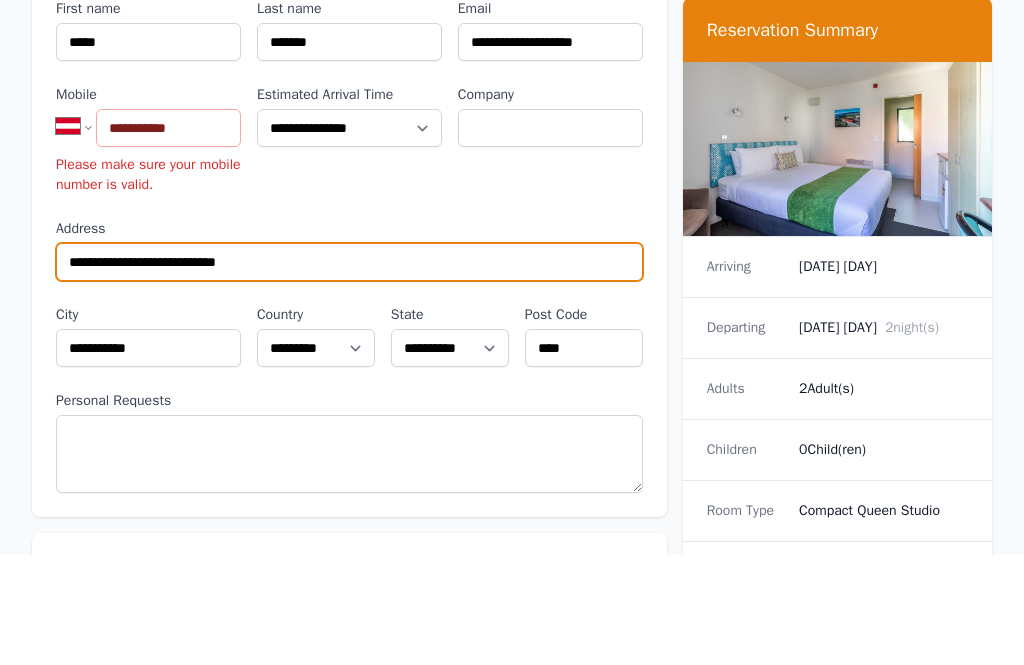click on "**********" at bounding box center (349, 373) 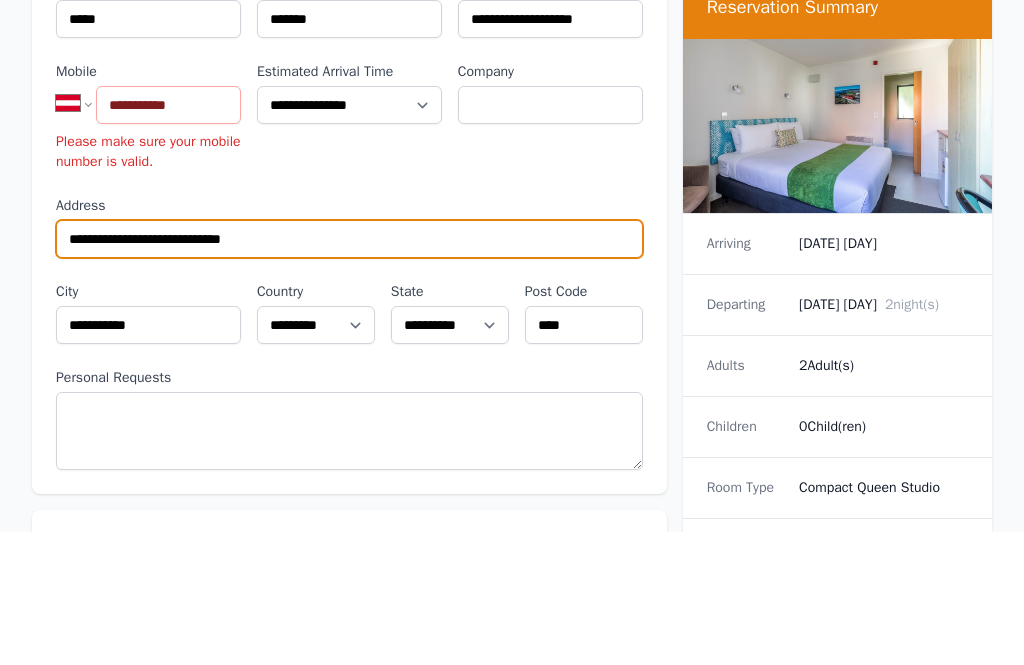click on "**********" at bounding box center (349, 373) 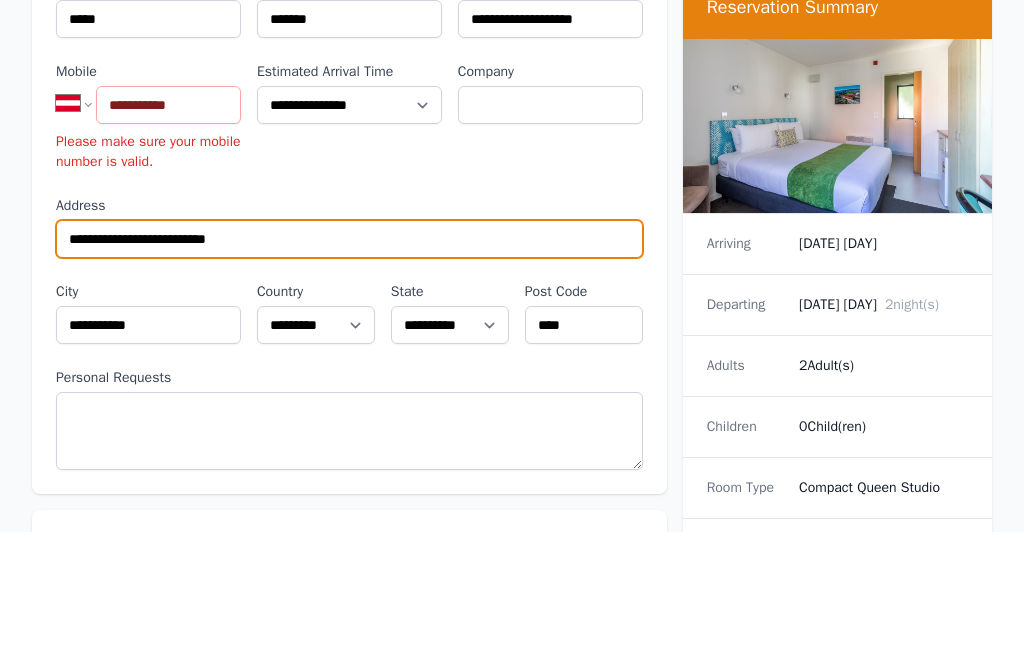 type on "**********" 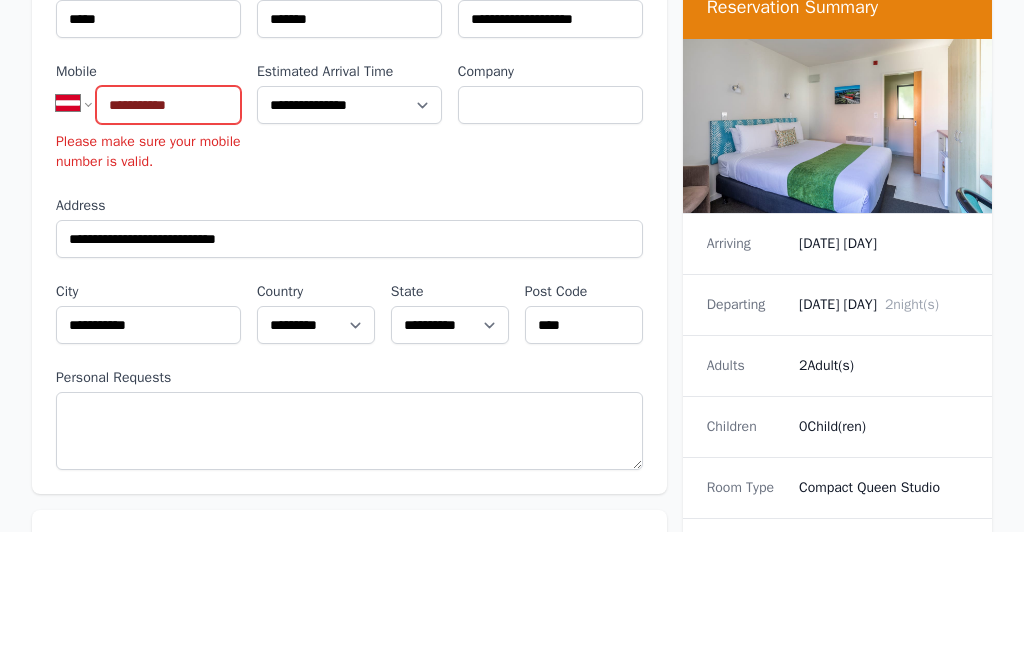 click on "**********" at bounding box center (168, 239) 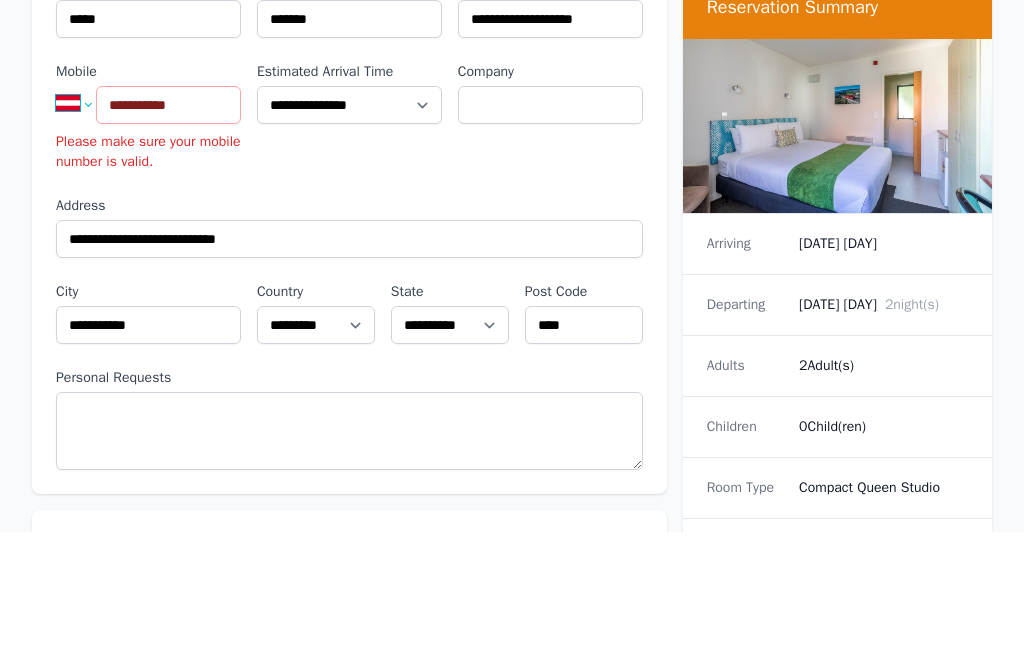 click on "**********" at bounding box center (82, 237) 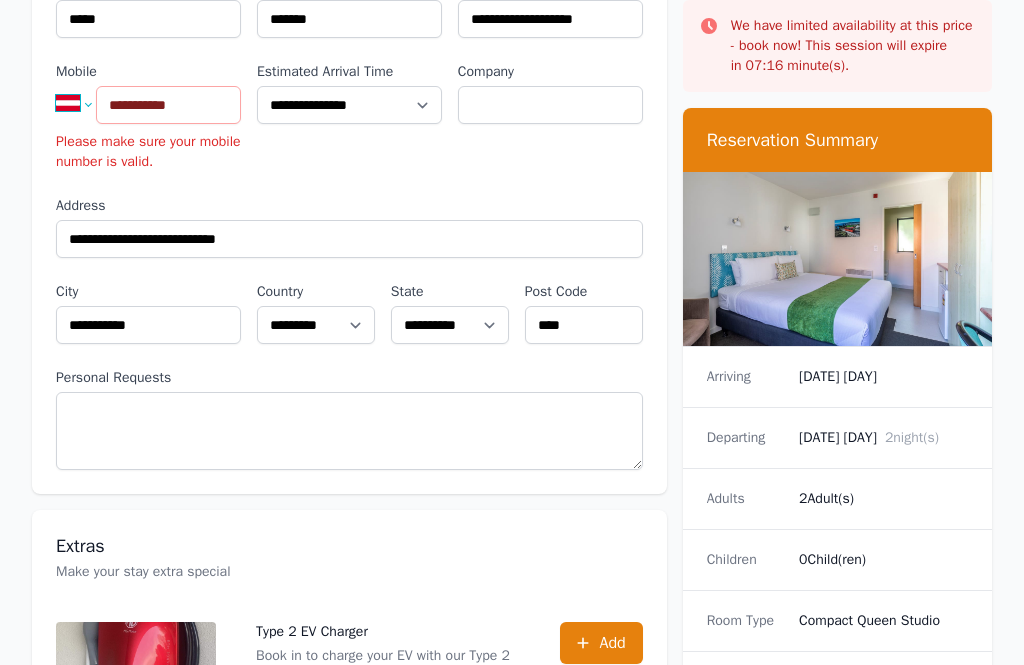 select on "**" 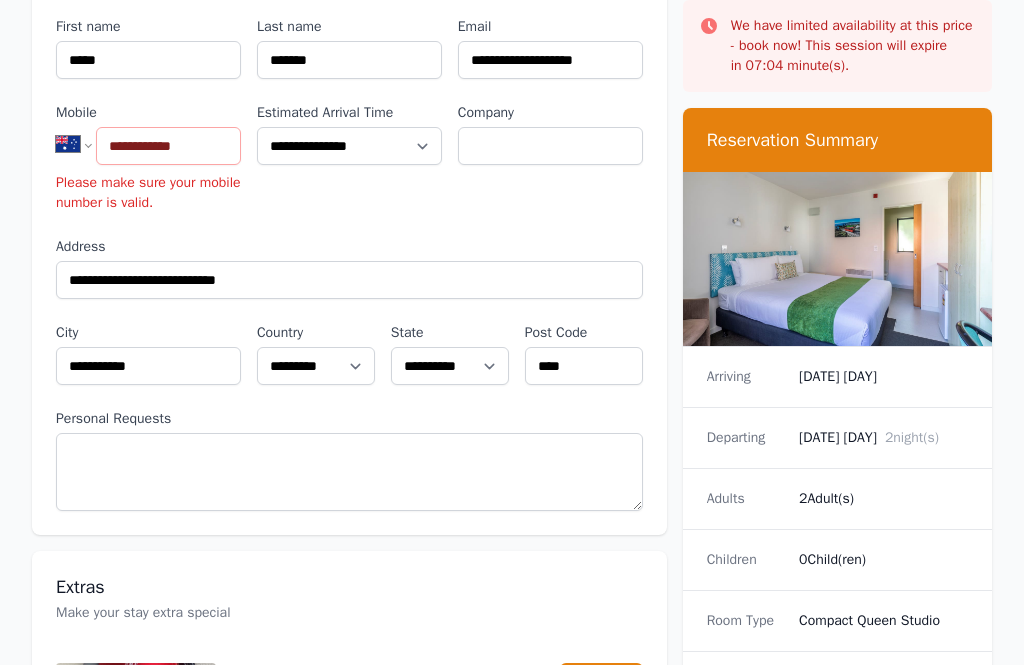 scroll, scrollTop: 271, scrollLeft: 21, axis: both 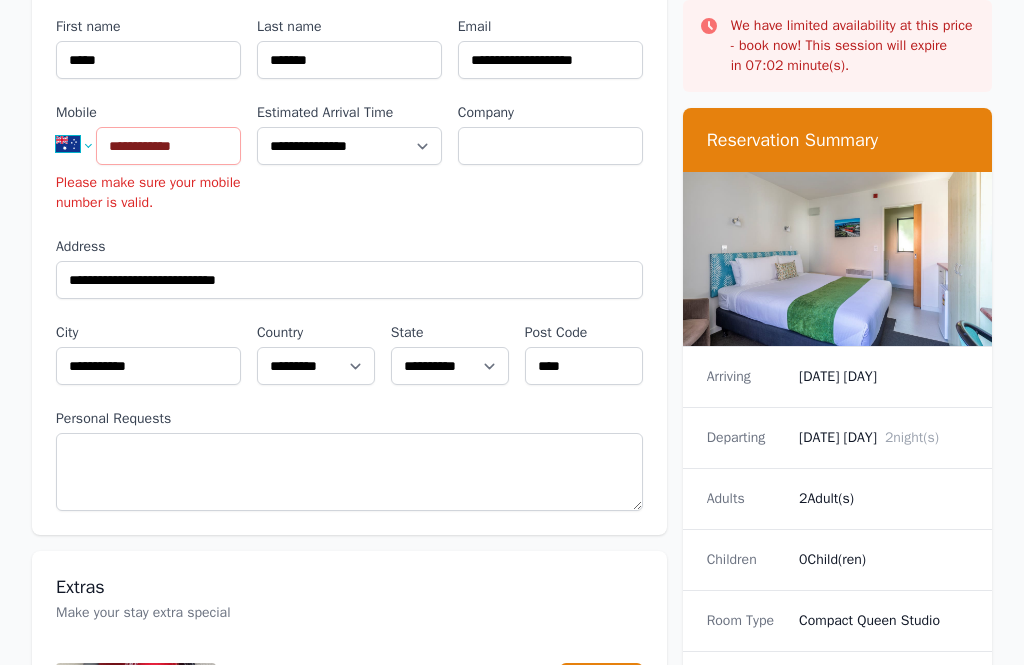 click on "**********" at bounding box center [82, 144] 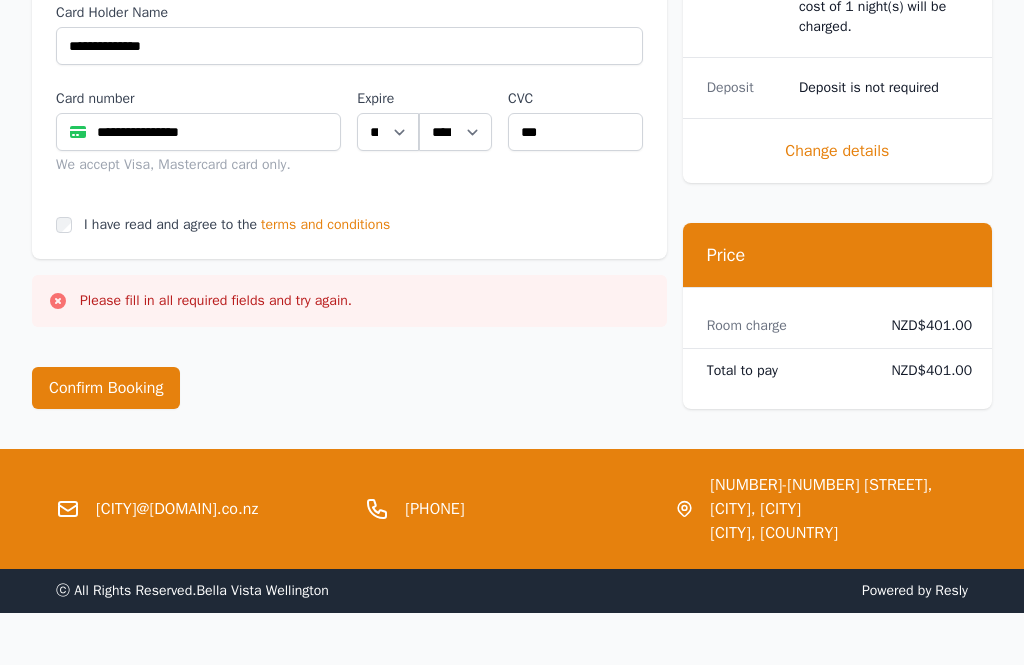 click on "Confirm Booking" at bounding box center [106, 388] 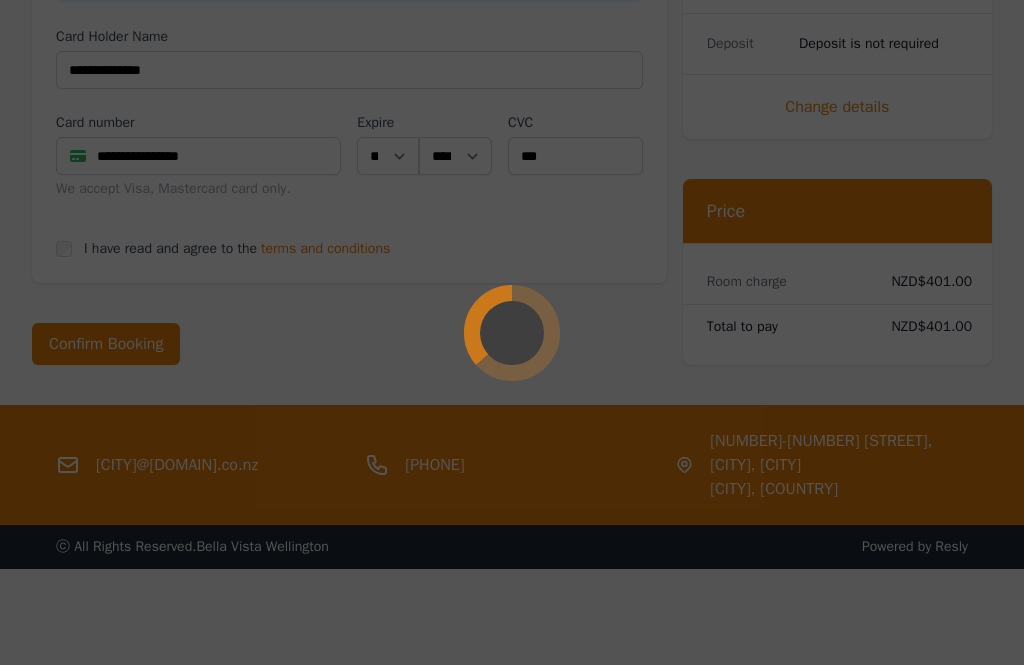 scroll, scrollTop: 1167, scrollLeft: 15, axis: both 